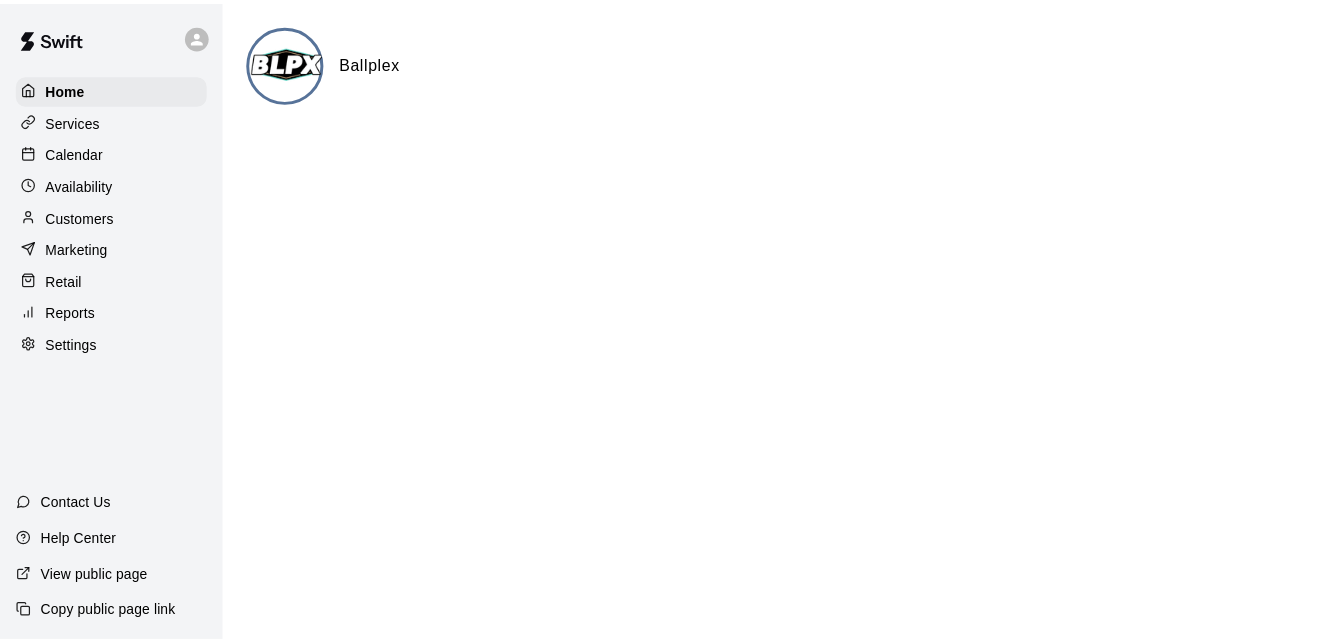 scroll, scrollTop: 0, scrollLeft: 0, axis: both 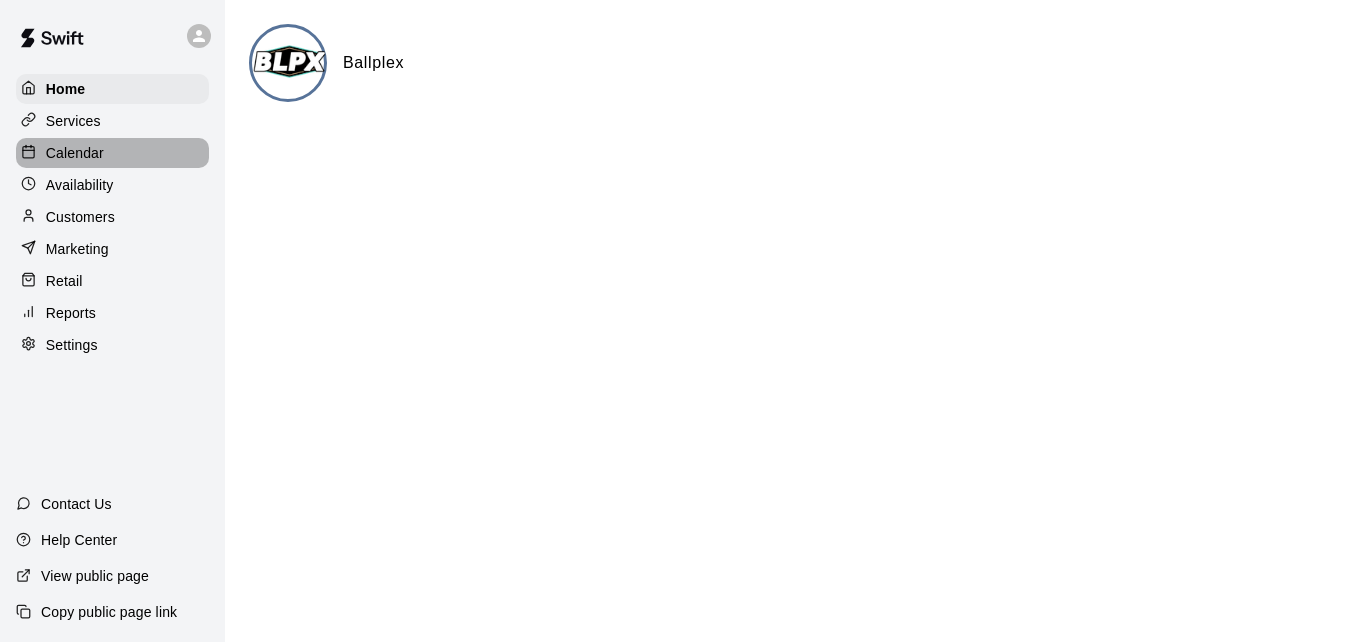 click on "Calendar" at bounding box center (112, 153) 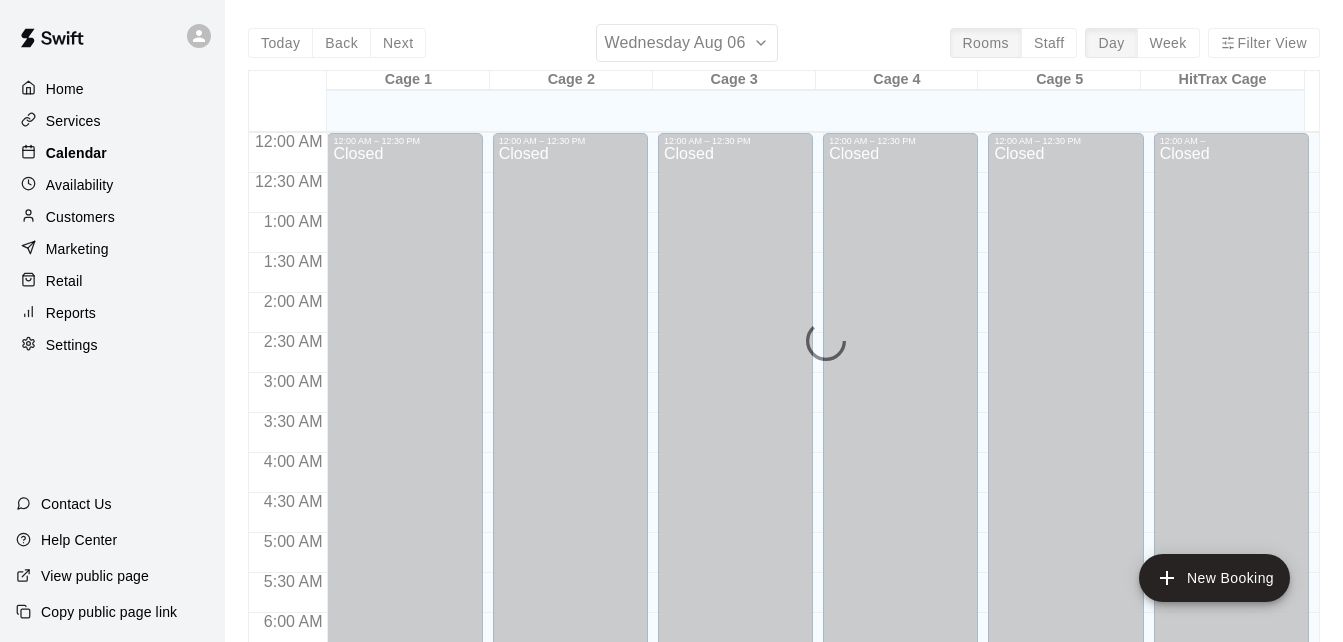 scroll, scrollTop: 774, scrollLeft: 0, axis: vertical 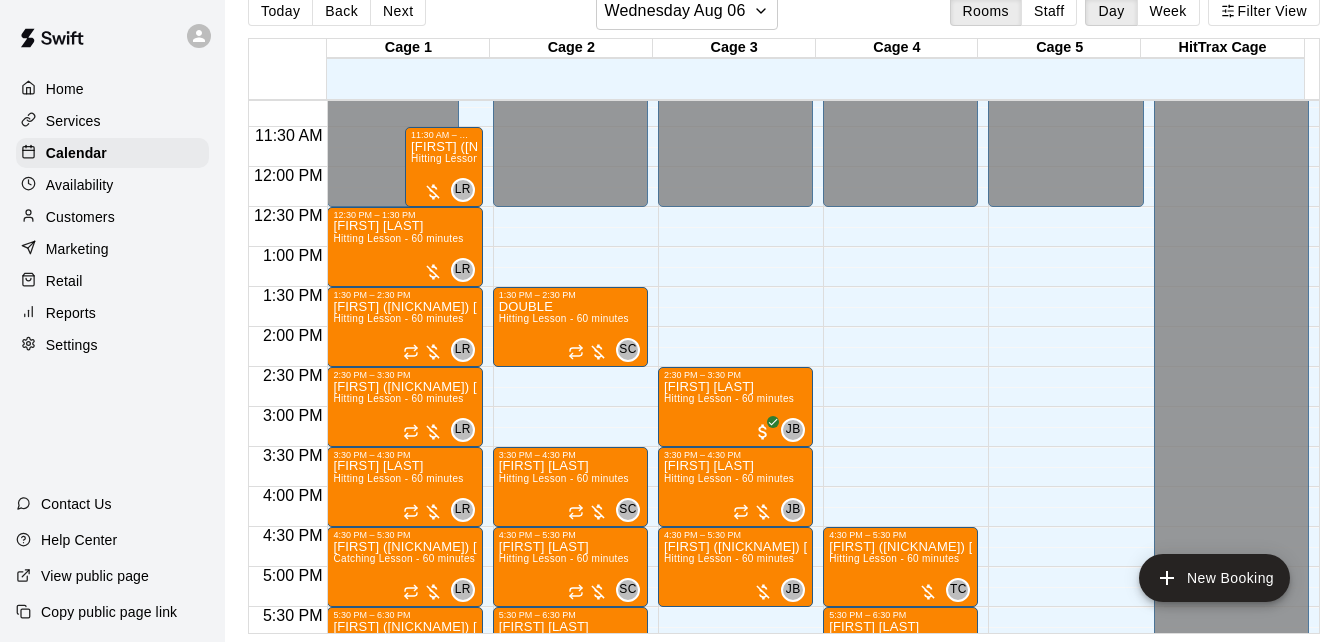 click on "Cage 1 06 Wed Cage 2 06 Wed Cage 3 06 Wed Cage 4 06 Wed Cage 5 06 Wed HitTrax Cage 06 Wed 12:00 AM 12:30 AM 1:00 AM 1:30 AM 2:00 AM 2:30 AM 3:00 AM 3:30 AM 4:00 AM 4:30 AM 5:00 AM 5:30 AM 6:00 AM 6:30 AM 7:00 AM 7:30 AM 8:00 AM 8:30 AM 9:00 AM 9:30 AM 10:00 AM 10:30 AM 11:00 AM 11:30 AM 12:00 PM 12:30 PM 1:00 PM 1:30 PM 2:00 PM 2:30 PM 3:00 PM 3:30 PM 4:00 PM 4:30 PM 5:00 PM 5:30 PM 6:00 PM 6:30 PM 7:00 PM 7:30 PM 8:00 PM 8:30 PM 9:00 PM 9:30 PM 10:00 PM 10:30 PM 11:00 PM 11:30 PM 12:00 AM – 12:30 PM Closed 12:30 PM – 1:30 PM Kamryn  Potts Hitting Lesson - 60 minutes LR 0 11:30 AM – 12:30 PM Kim (Gracyn) Needle Hitting Lesson - 60 minutes LR 0 1:30 PM – 2:30 PM Andy (Aiden) Cameron Hitting Lesson - 60 minutes LR 0 2:30 PM – 3:30 PM Charles (Bo) Body Hitting Lesson - 60 minutes LR 0 3:30 PM – 4:30 PM Isabella Smith Hitting Lesson - 60 minutes LR 0 4:30 PM – 5:30 PM Shawn (Rylee) Sumner Catching Lesson - 60 minutes LR 0 5:30 PM – 6:30 PM Mark (Madison) Rider Hitting Lesson - 60 minutes LR 0 LR 0" at bounding box center (784, 336) 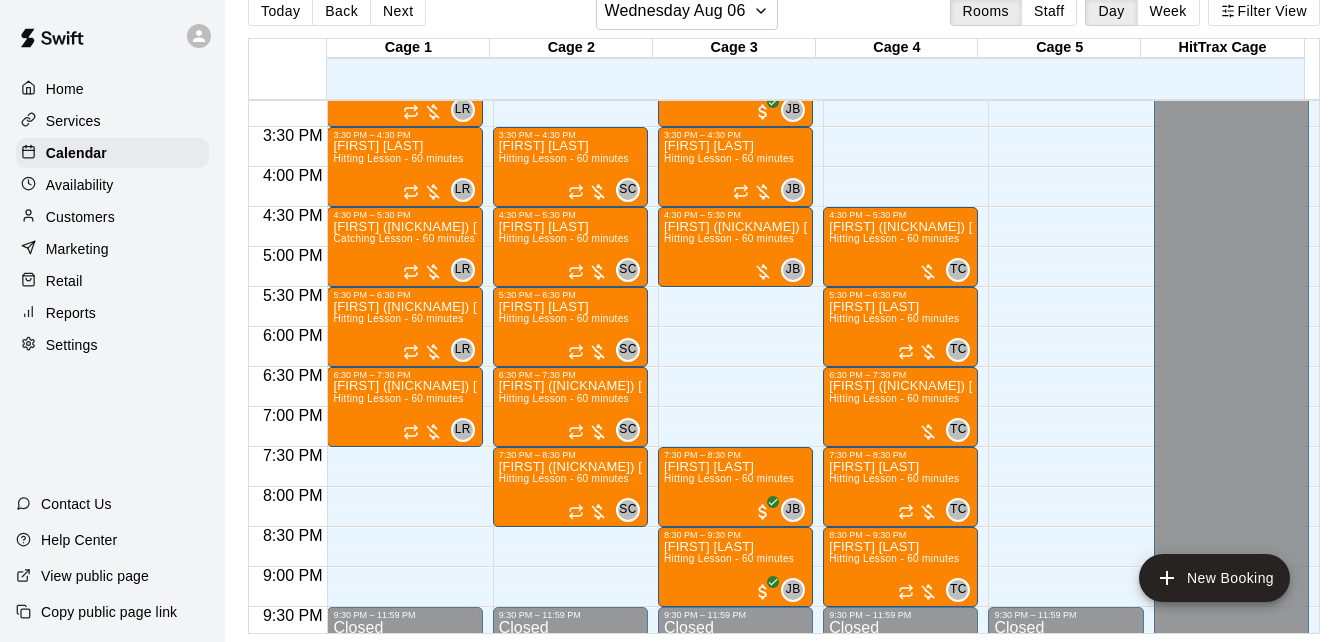 scroll, scrollTop: 1254, scrollLeft: 0, axis: vertical 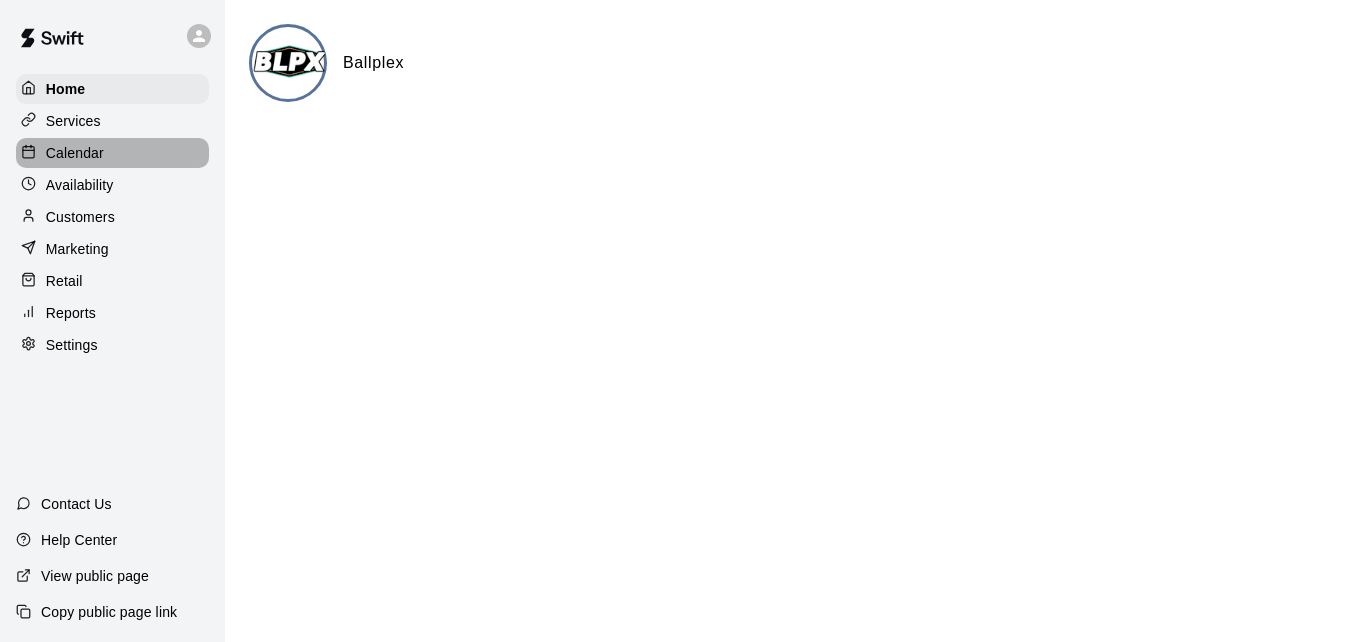 click on "Calendar" at bounding box center (112, 153) 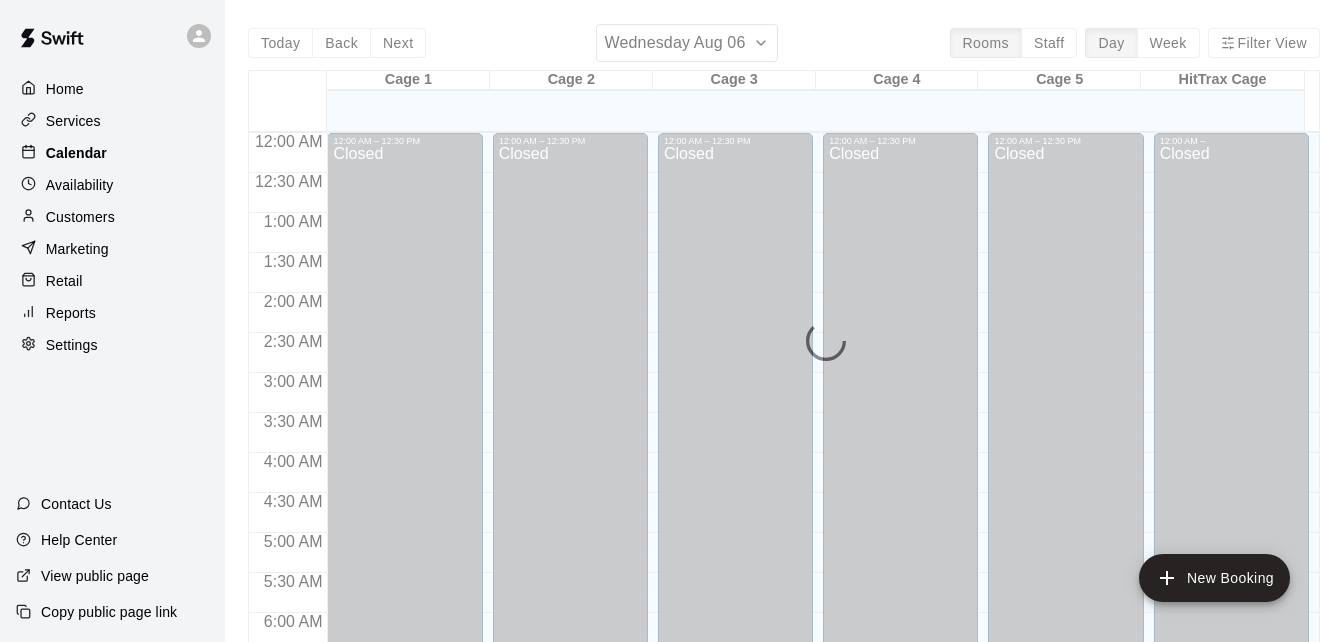 scroll, scrollTop: 813, scrollLeft: 0, axis: vertical 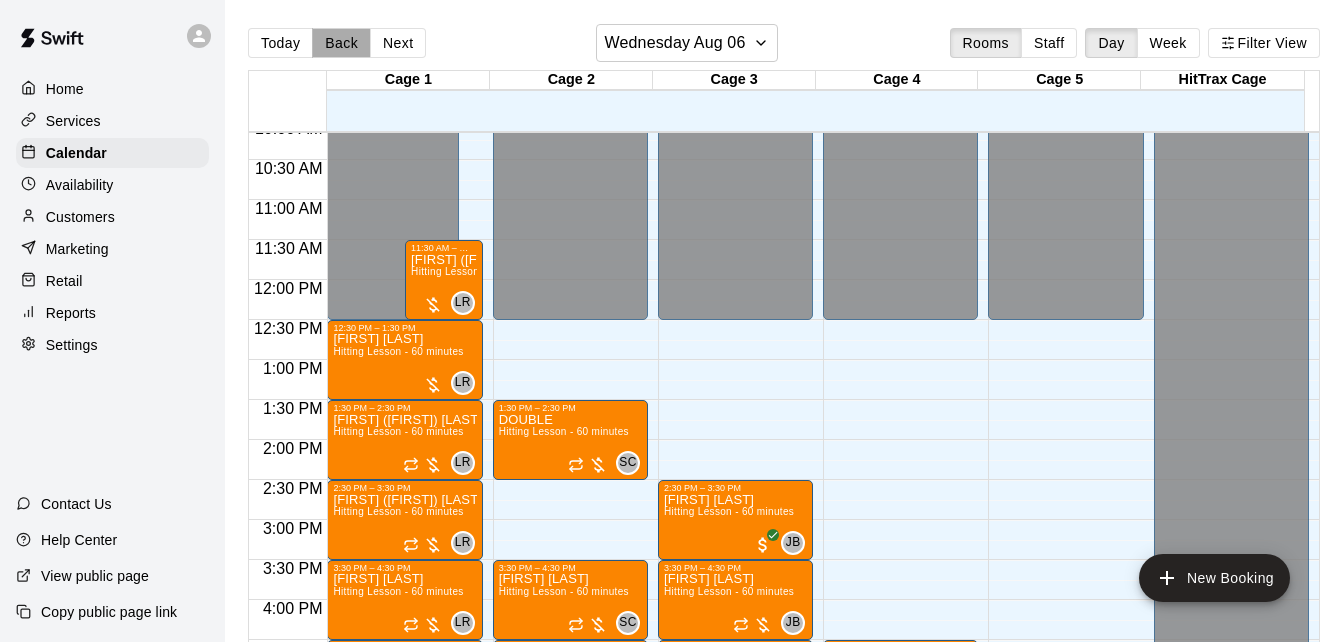 click on "Back" at bounding box center (341, 43) 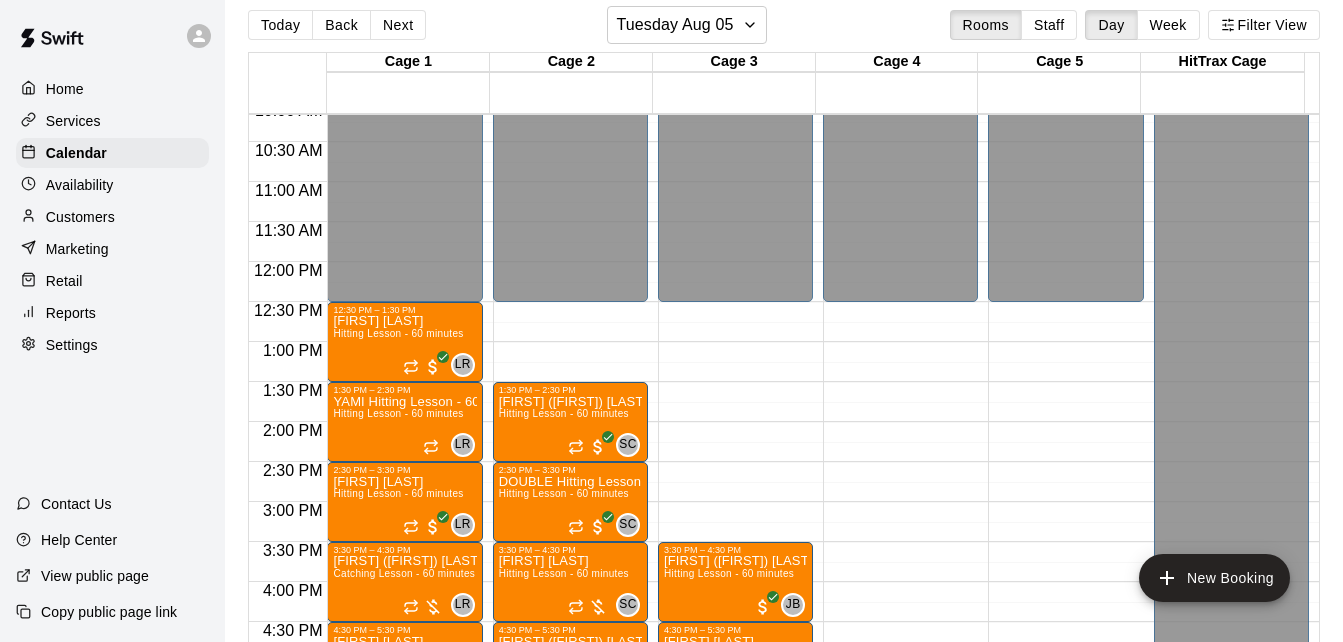 scroll, scrollTop: 32, scrollLeft: 0, axis: vertical 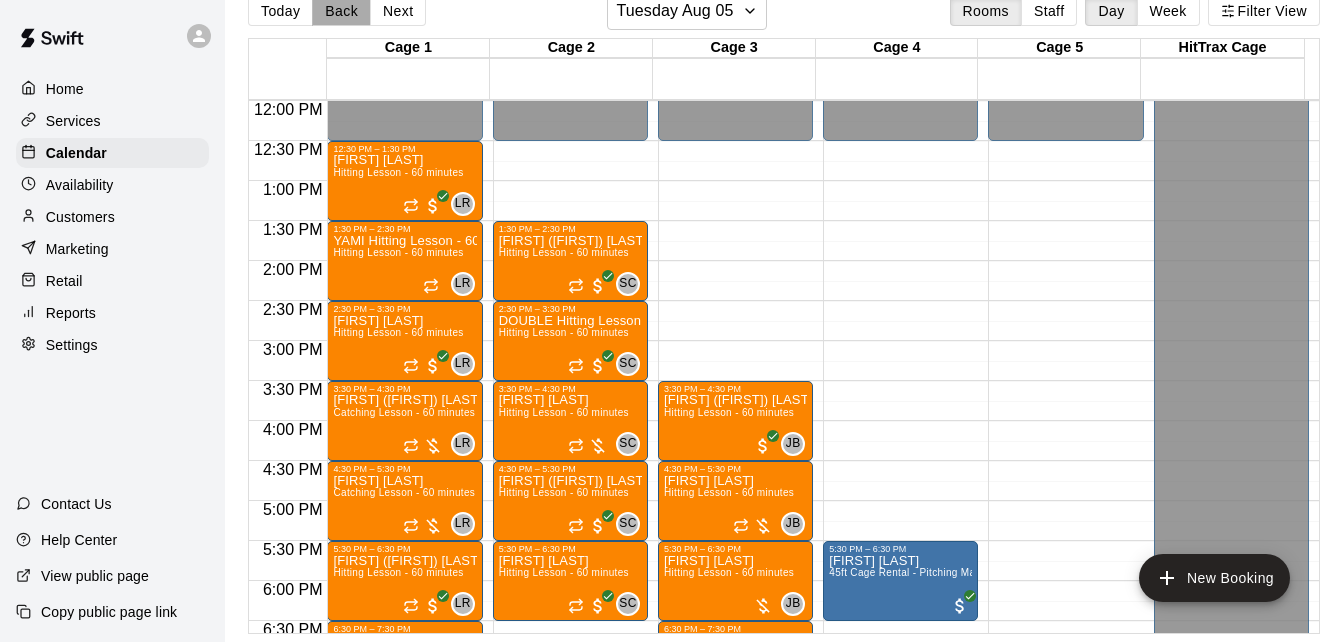 click on "Back" at bounding box center (341, 11) 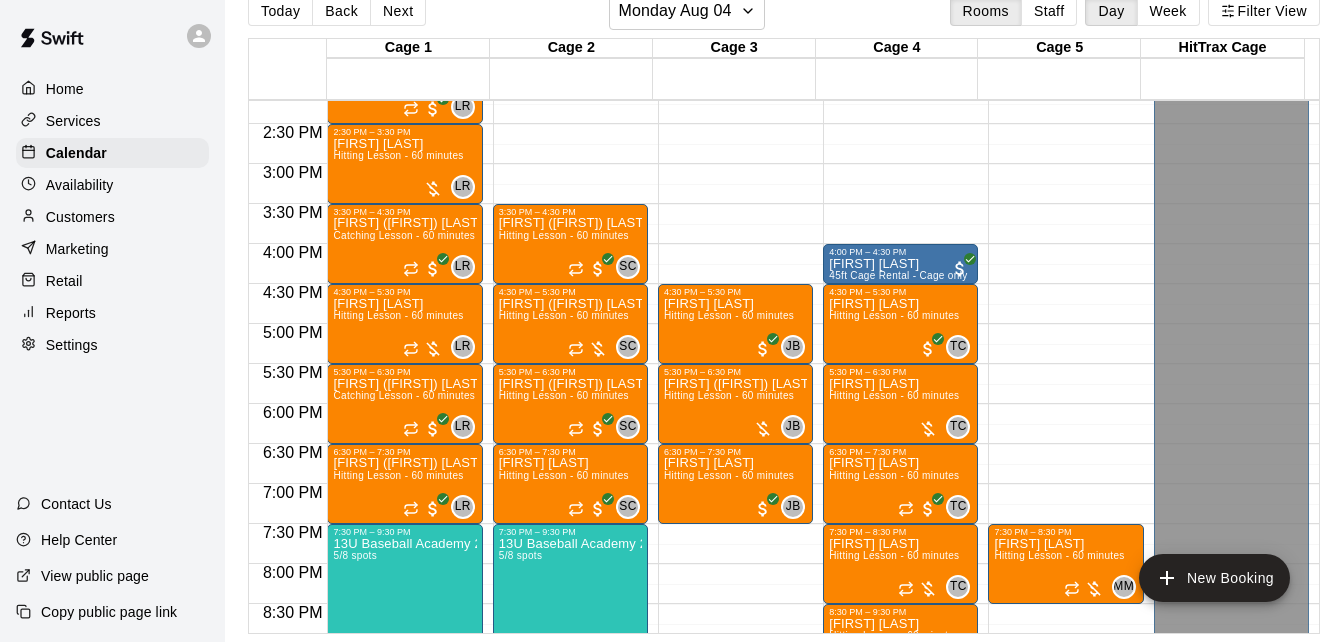 scroll, scrollTop: 1160, scrollLeft: 0, axis: vertical 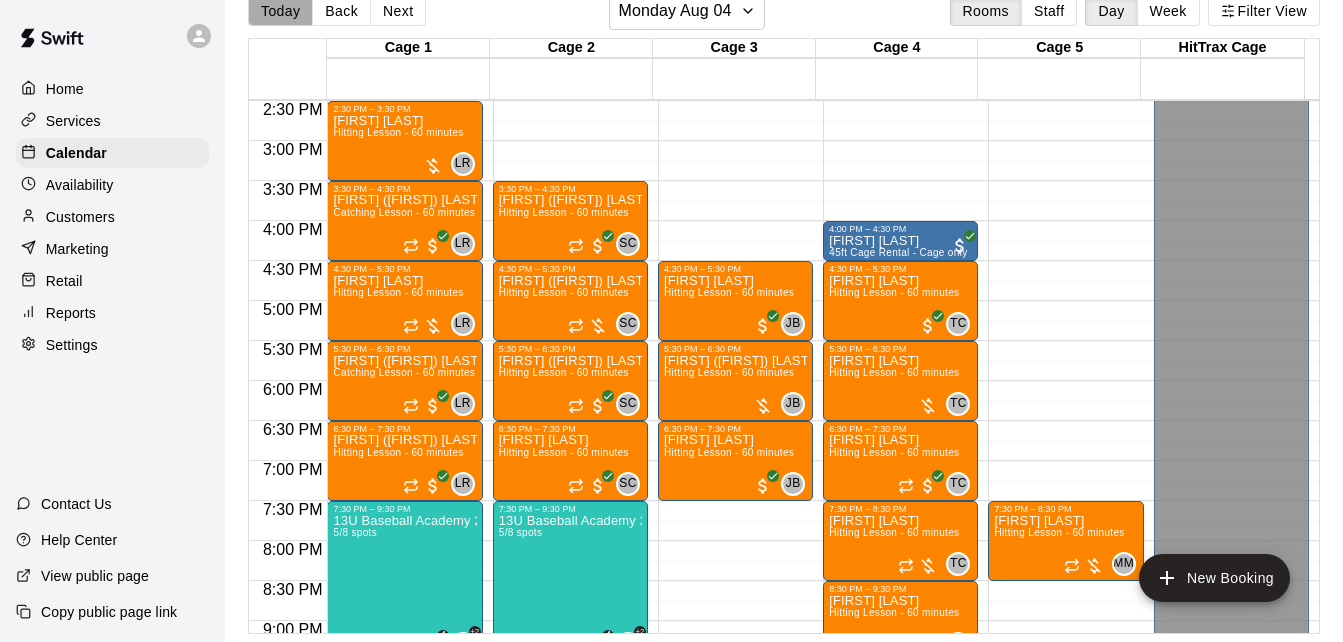 click on "Today" at bounding box center (280, 11) 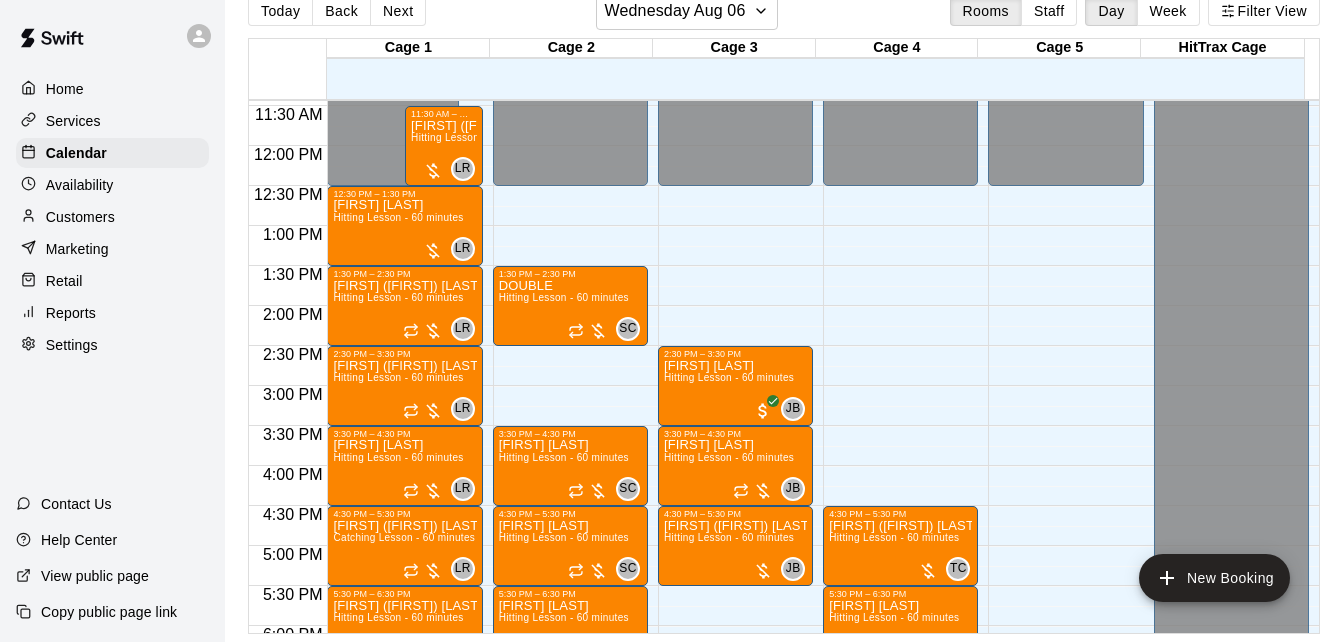 scroll, scrollTop: 880, scrollLeft: 0, axis: vertical 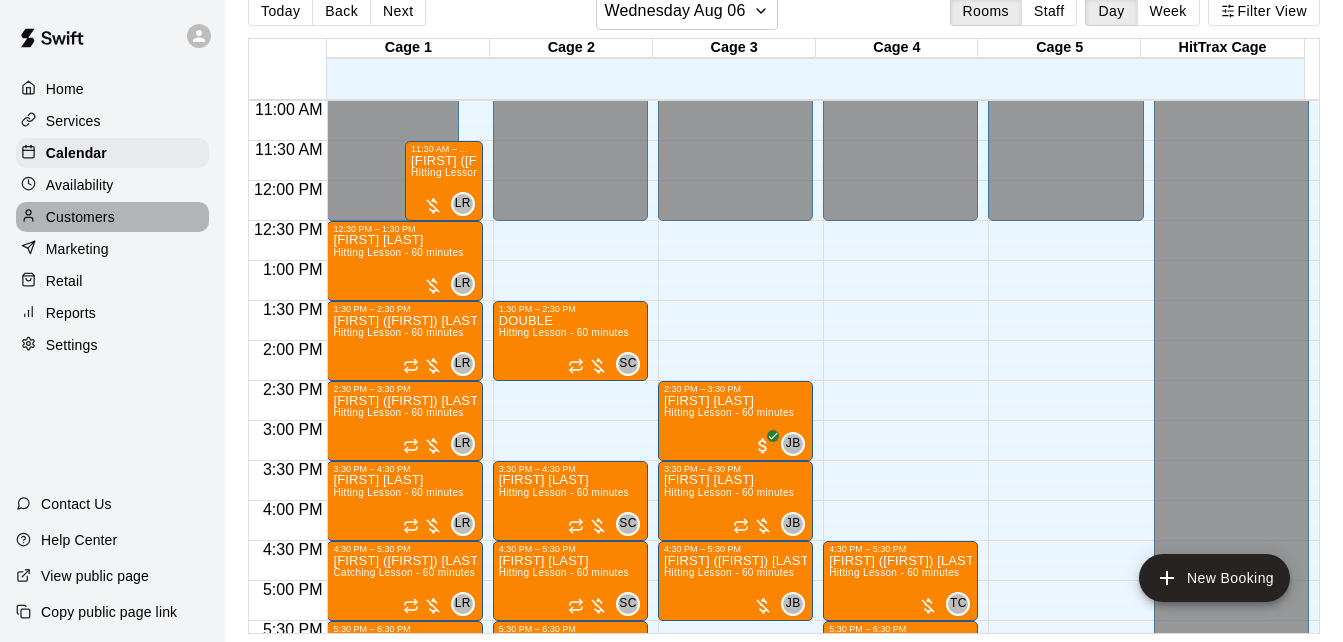 click on "Customers" at bounding box center [112, 217] 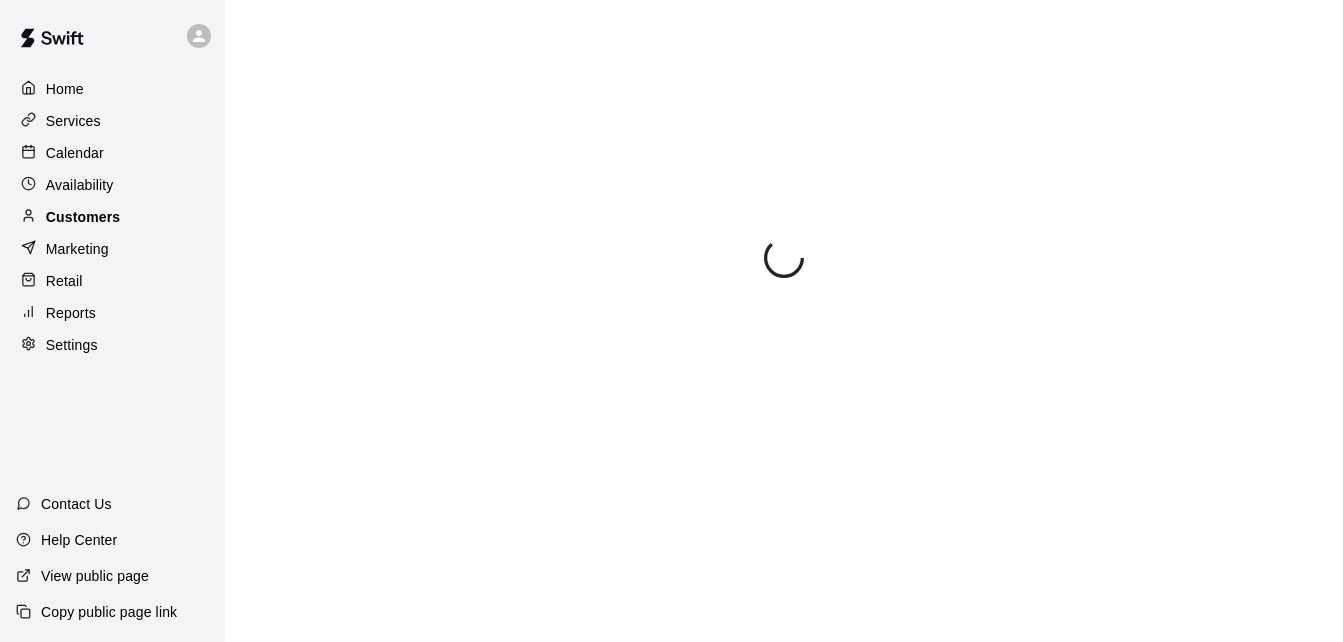 scroll, scrollTop: 0, scrollLeft: 0, axis: both 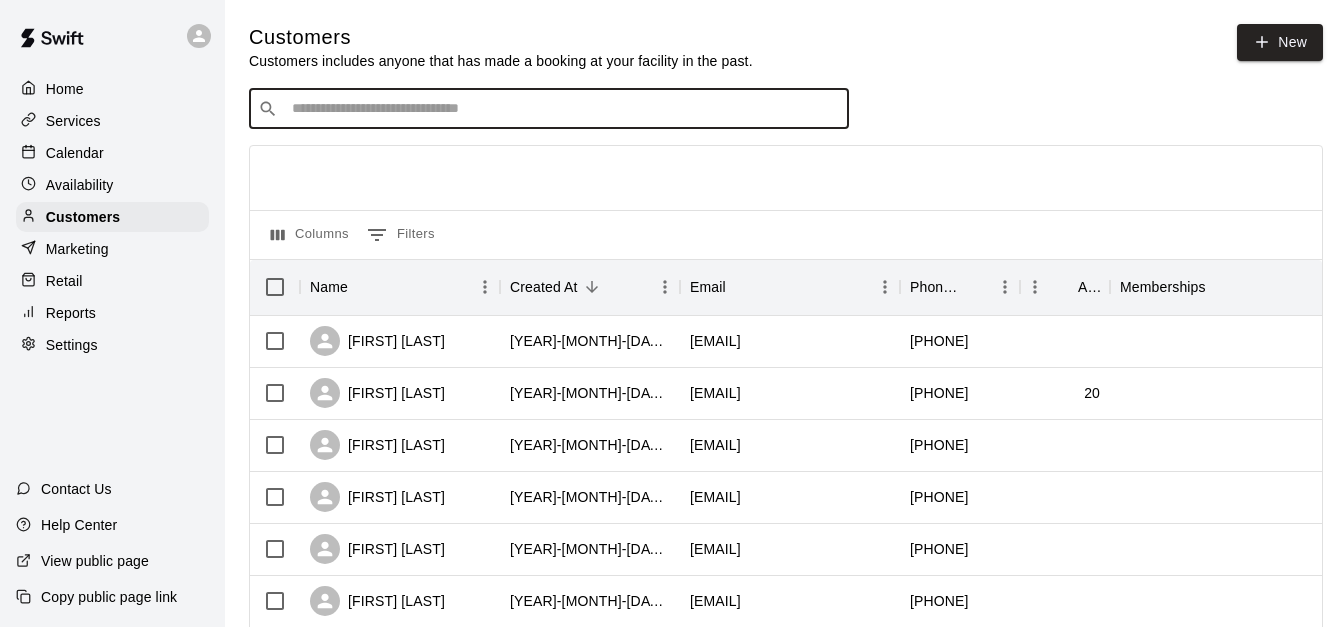 click at bounding box center [563, 109] 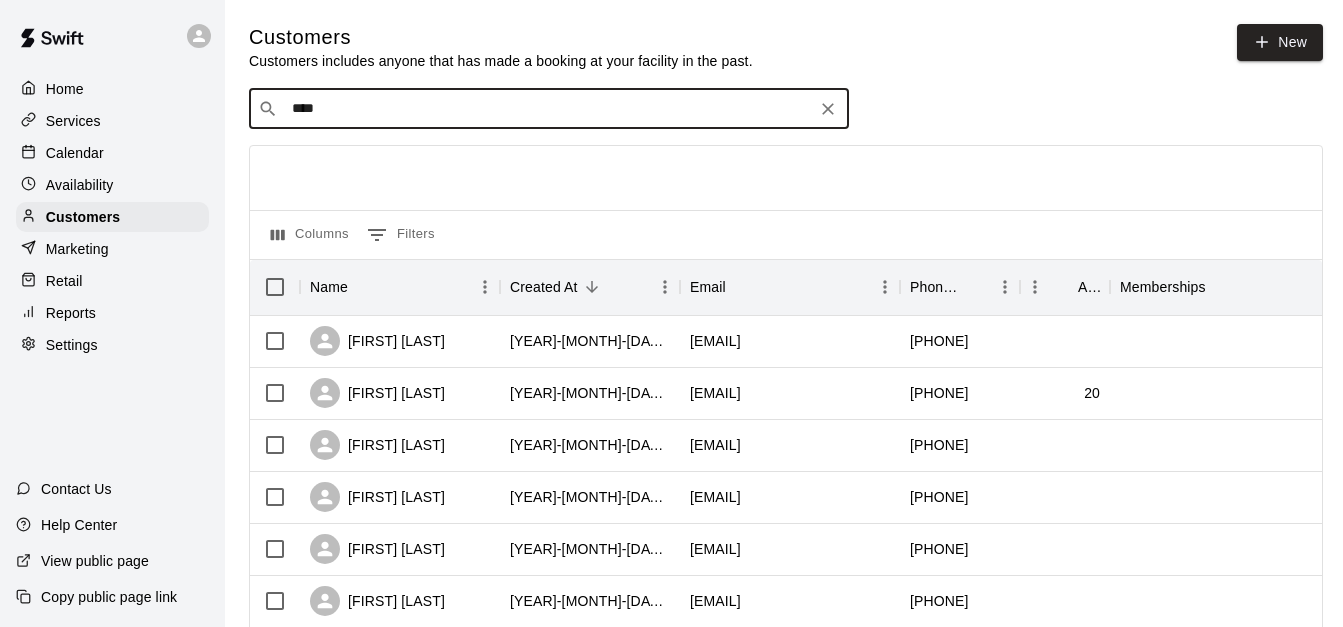 type on "*****" 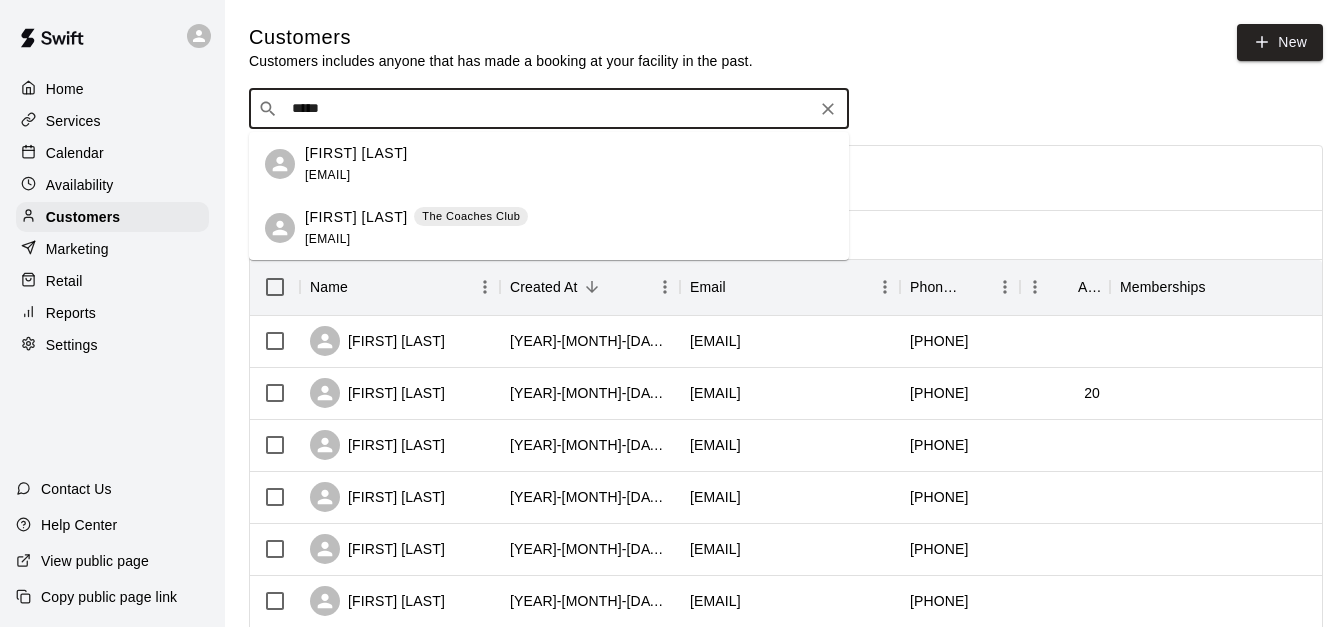 click on "[EMAIL]" at bounding box center (327, 175) 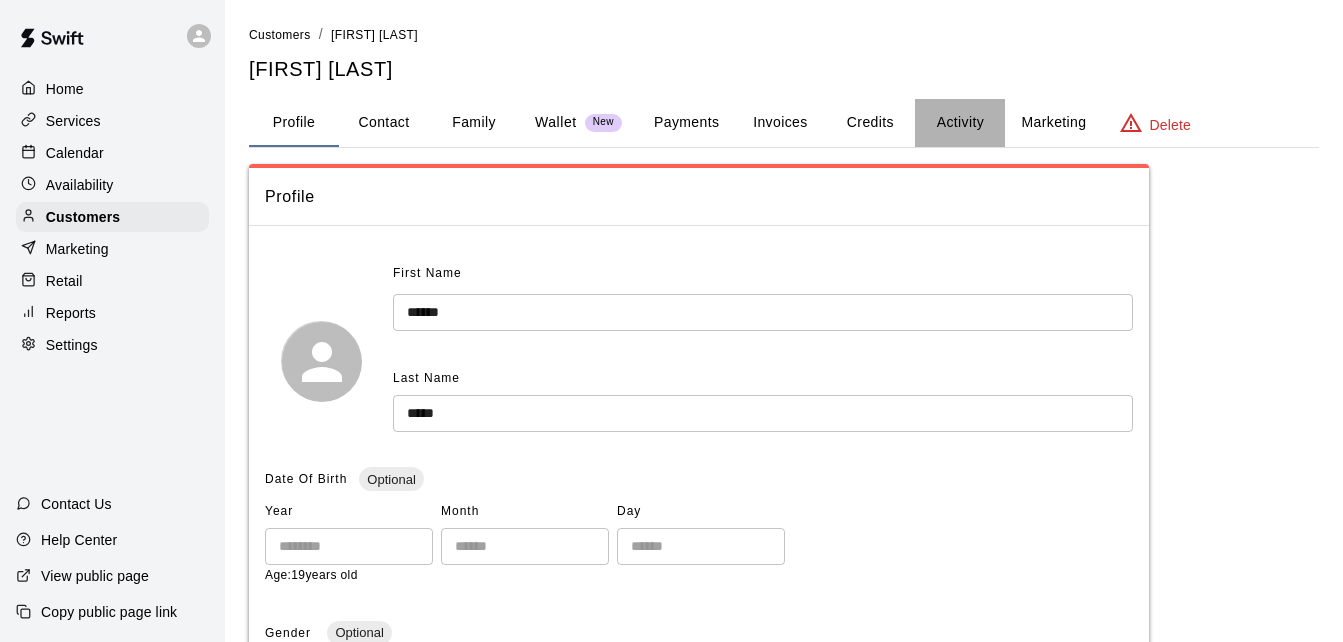 click on "Activity" at bounding box center [960, 123] 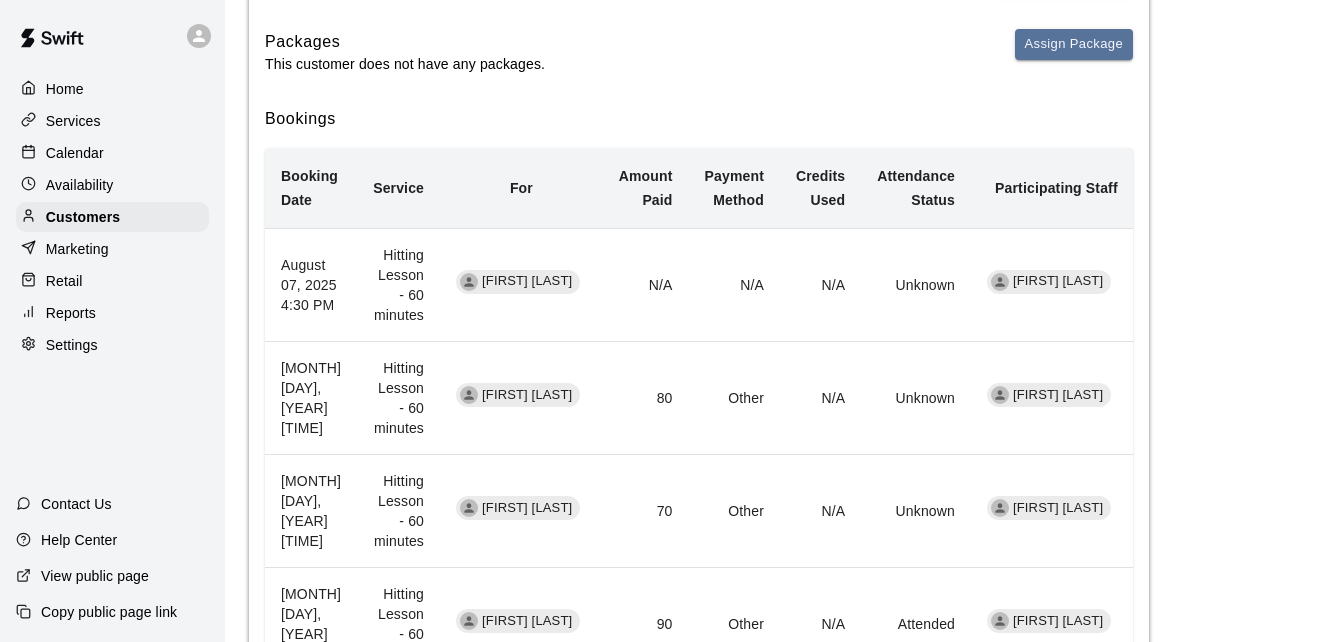 scroll, scrollTop: 320, scrollLeft: 0, axis: vertical 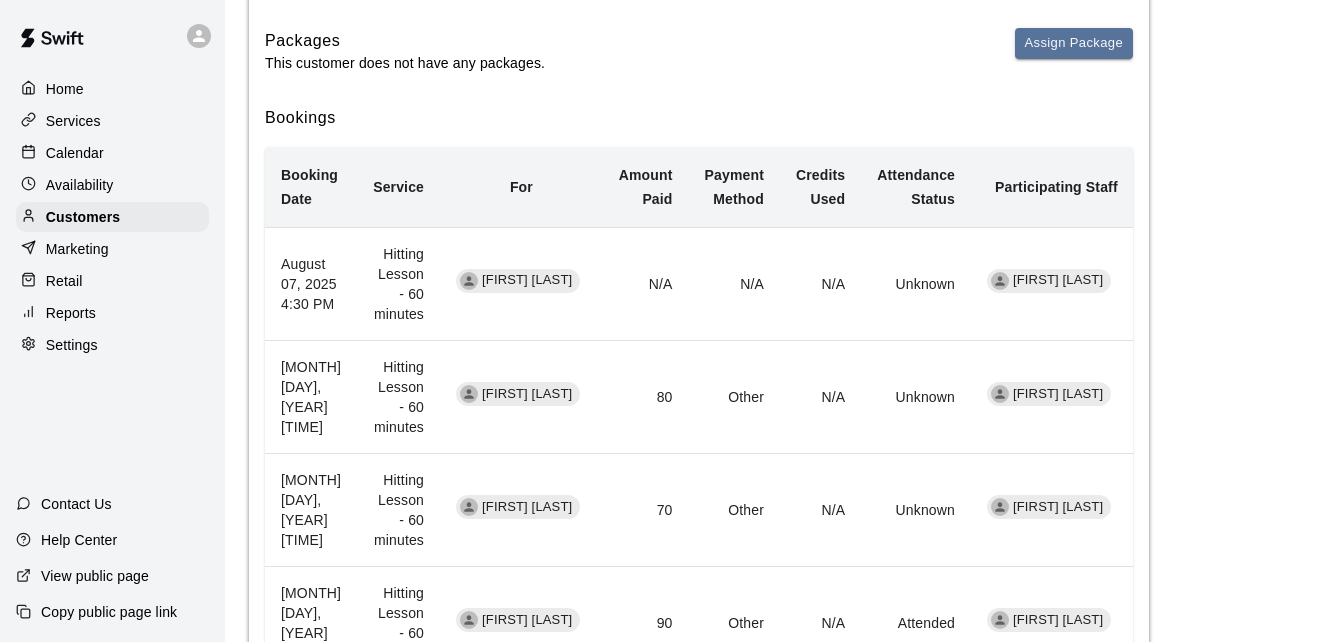 click on "Calendar" at bounding box center (112, 153) 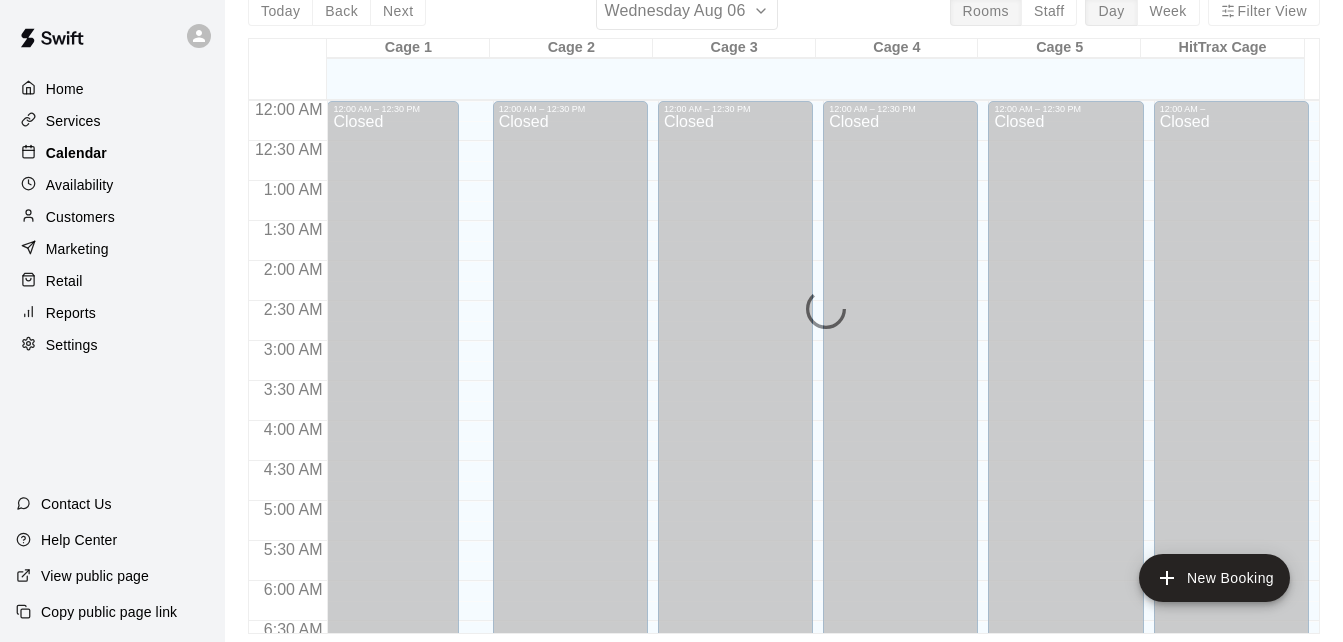 scroll, scrollTop: 0, scrollLeft: 0, axis: both 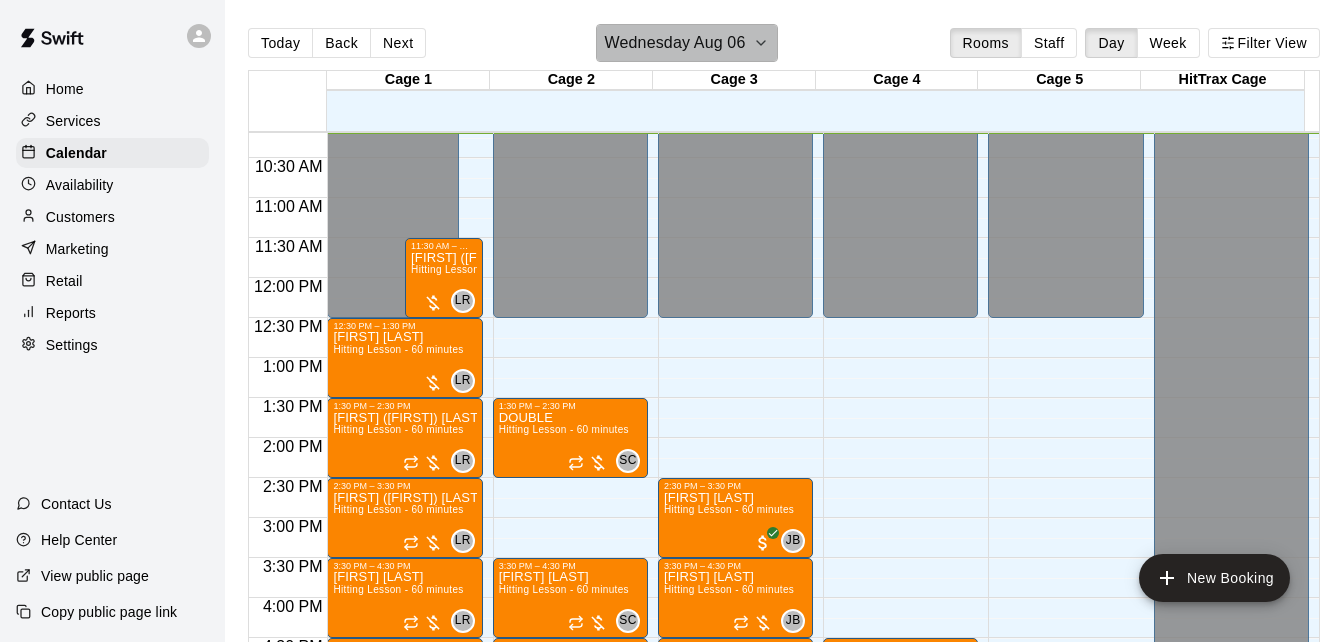click 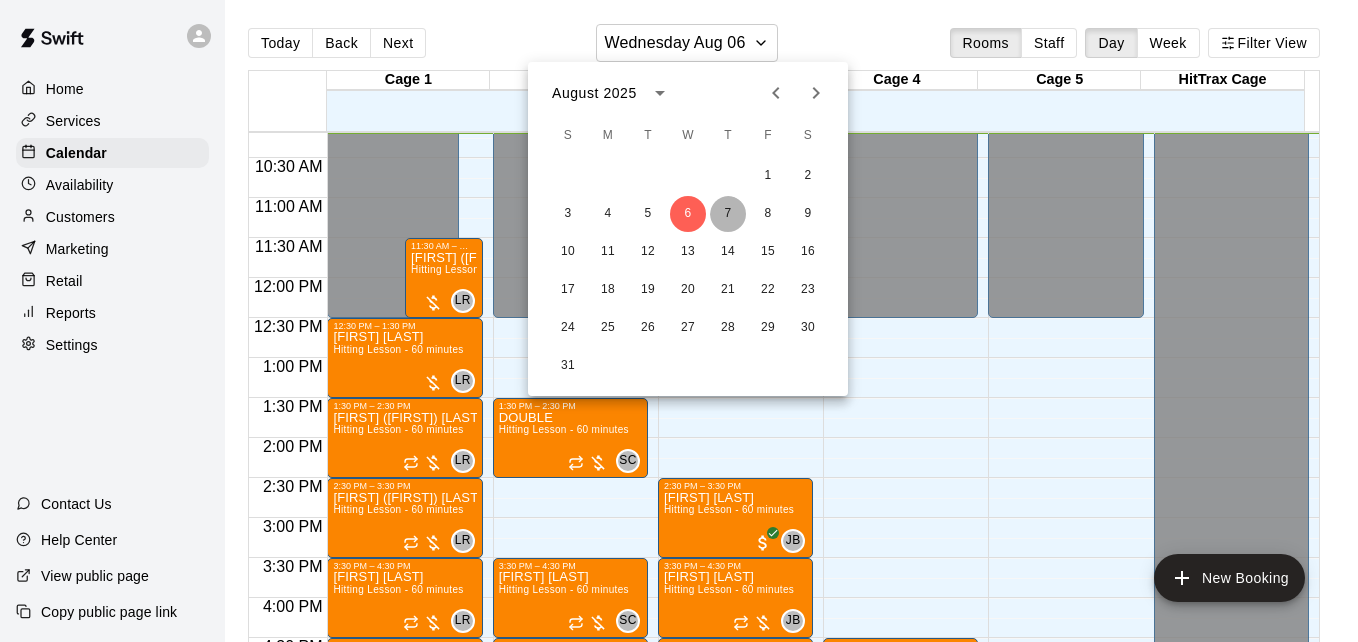 click on "7" at bounding box center [728, 214] 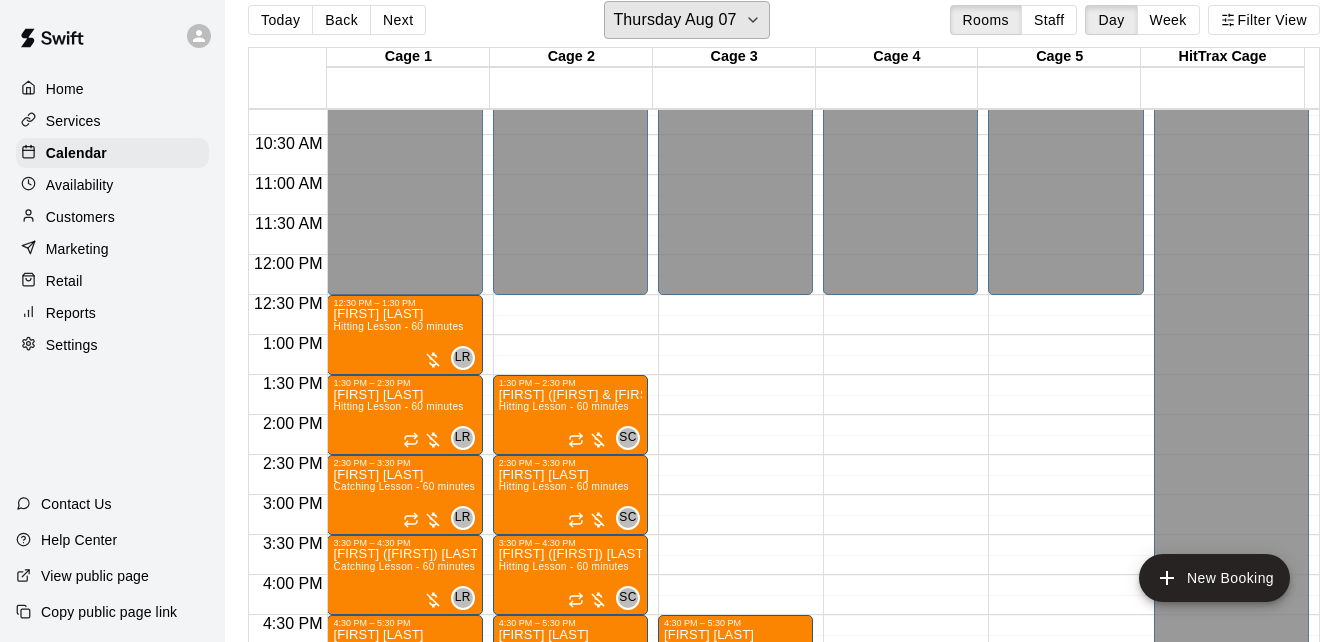 scroll, scrollTop: 32, scrollLeft: 0, axis: vertical 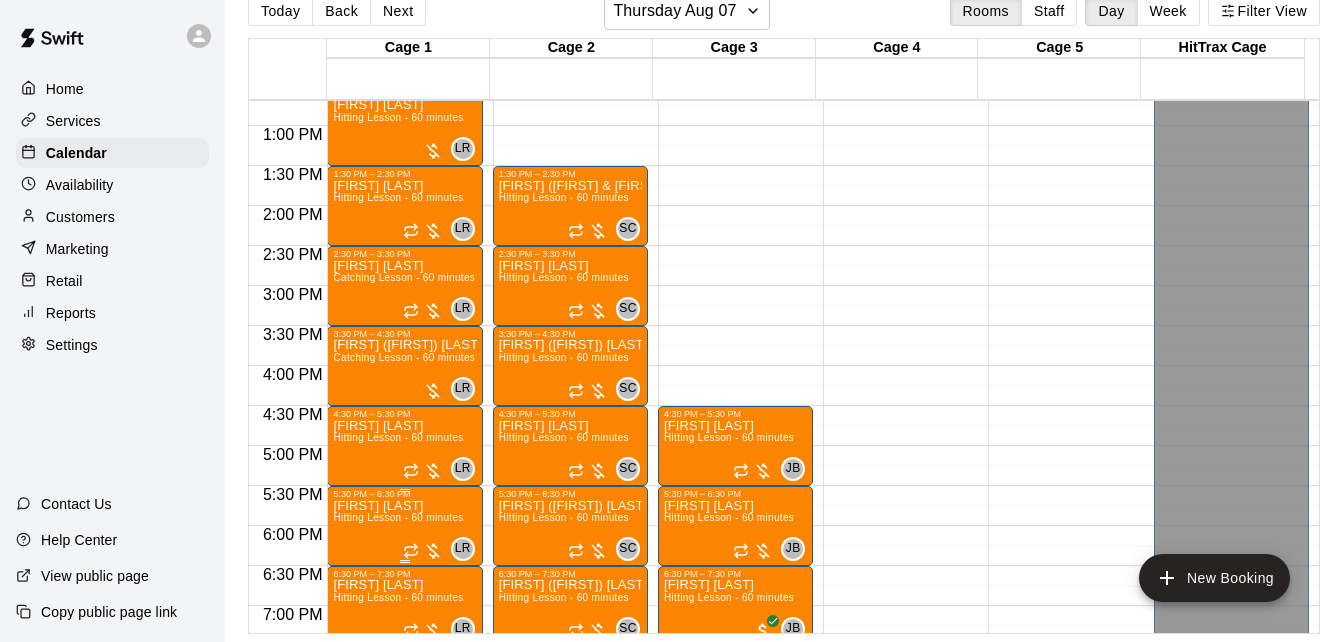 click on "Hitting Lesson - 60 minutes" at bounding box center (398, 517) 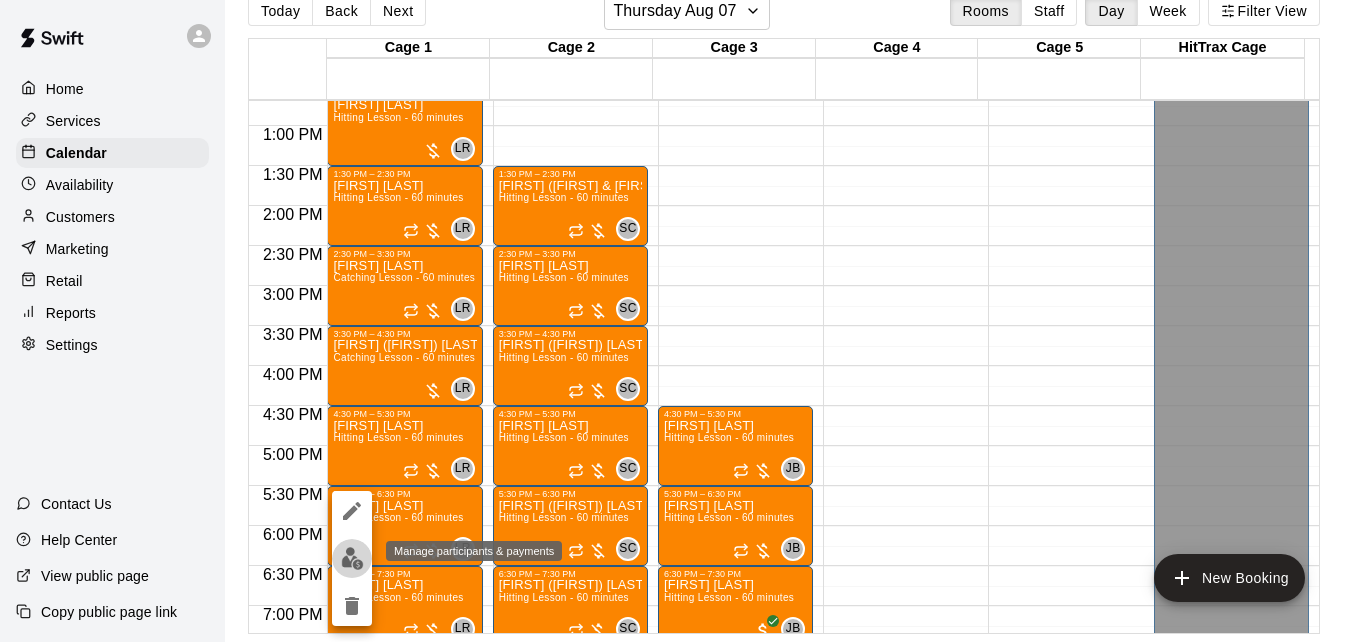 click at bounding box center [352, 558] 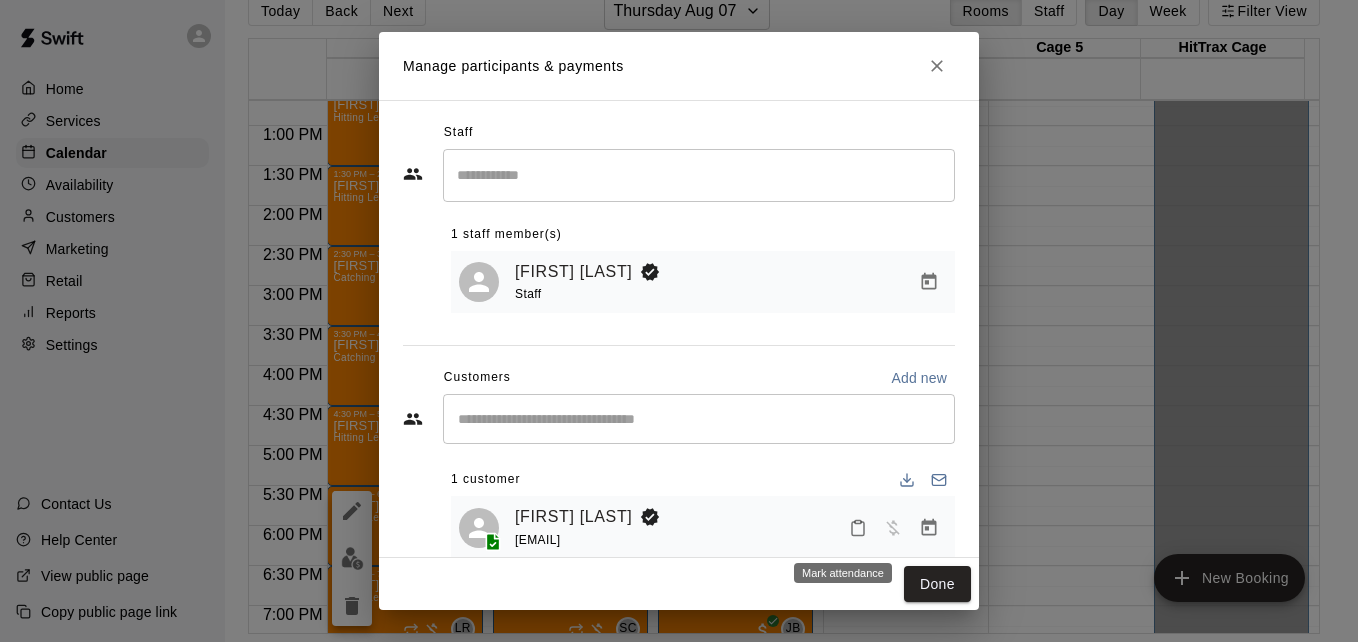 click 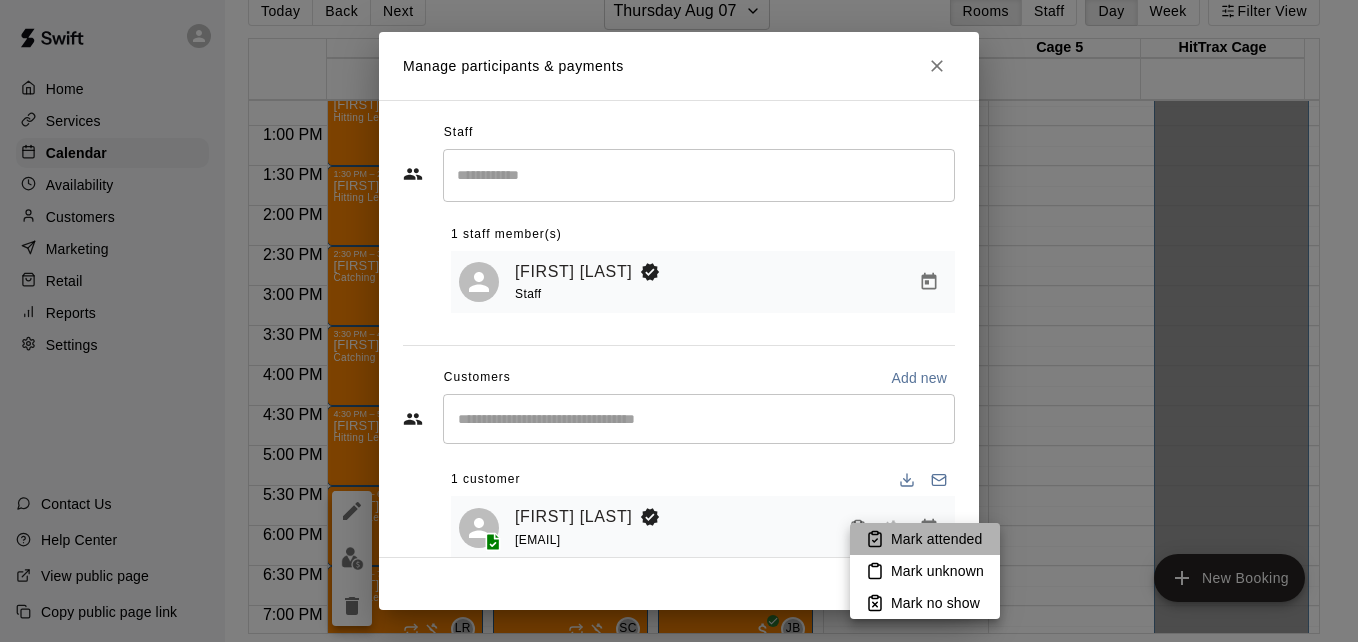 click on "Mark attended" at bounding box center (936, 539) 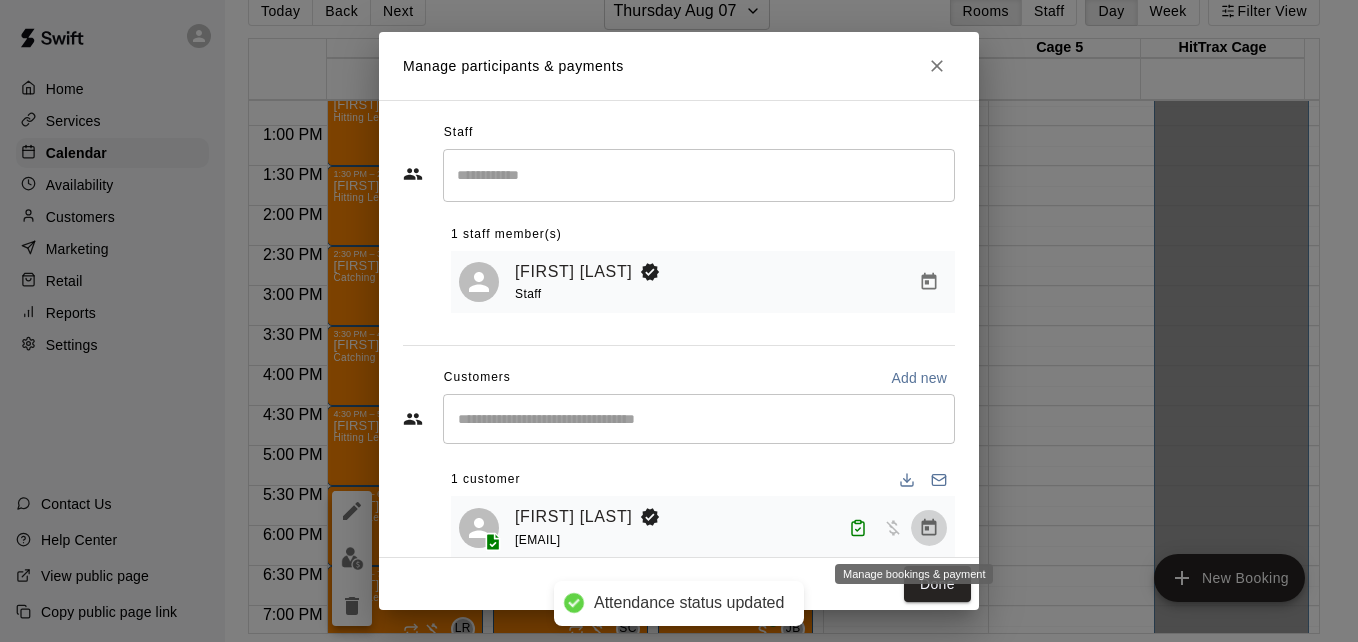 click 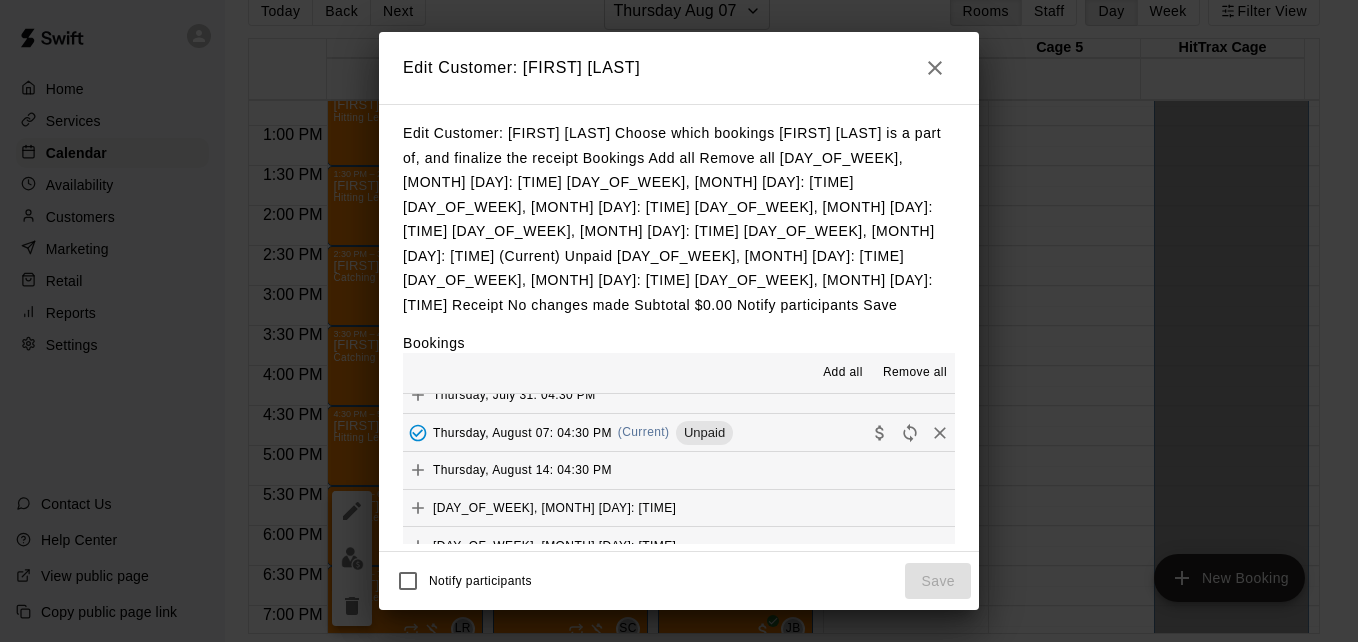 scroll, scrollTop: 188, scrollLeft: 0, axis: vertical 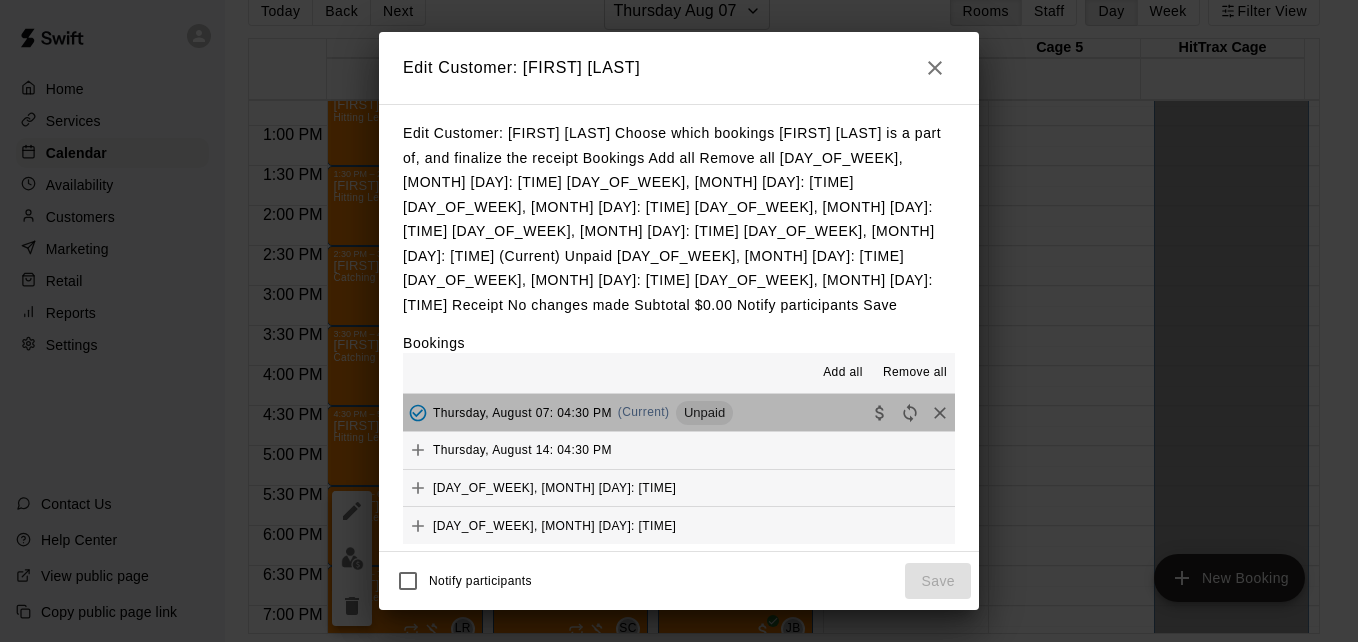 click on "Thursday, August 07: 04:30 PM (Current) Unpaid" at bounding box center [679, 412] 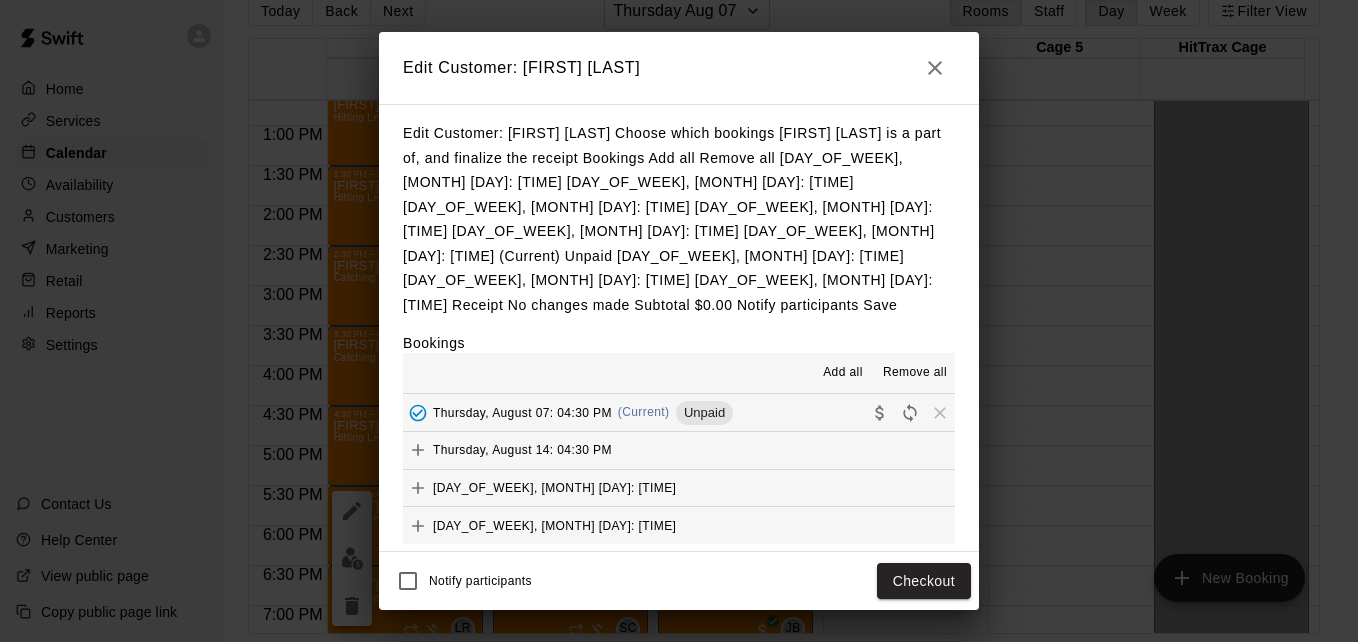 click on "**" at bounding box center [835, 672] 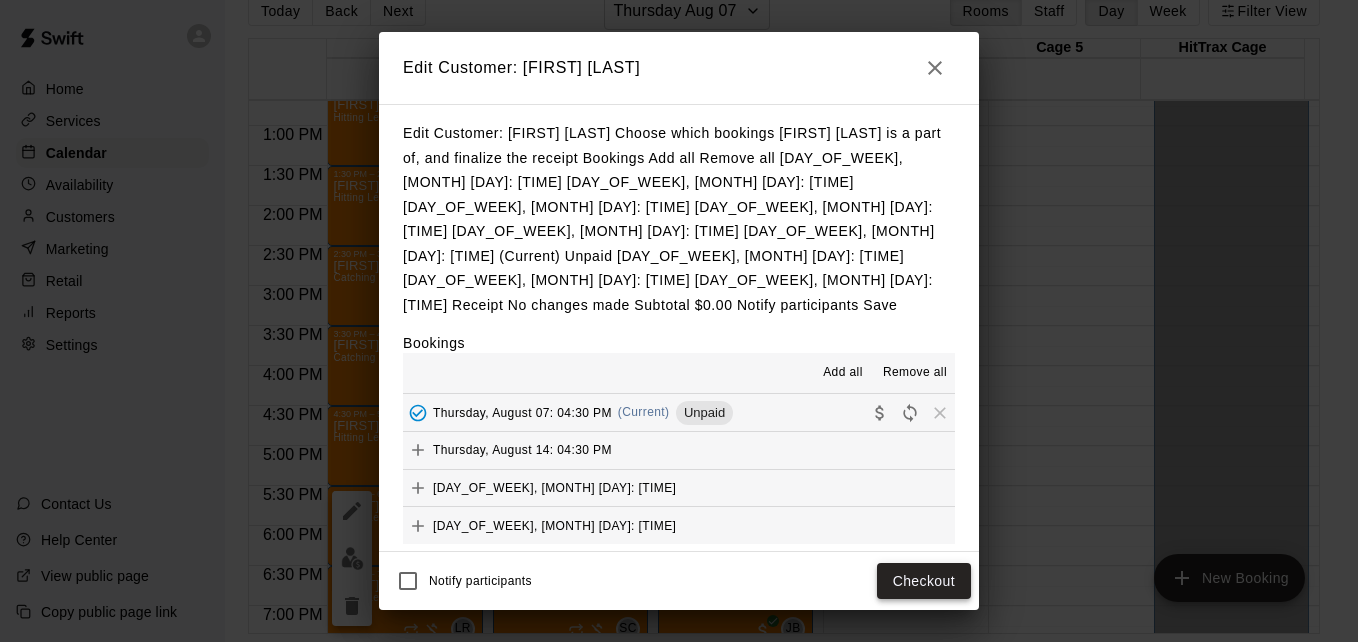 type on "**" 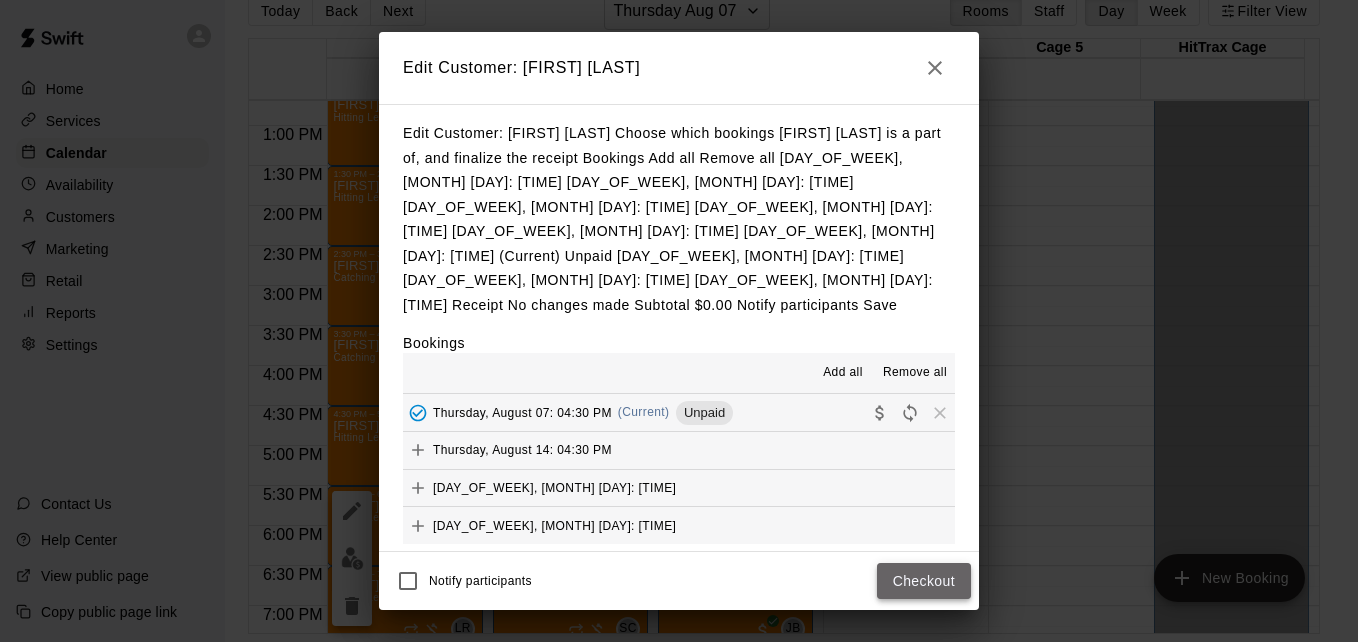 click on "Checkout" at bounding box center (924, 581) 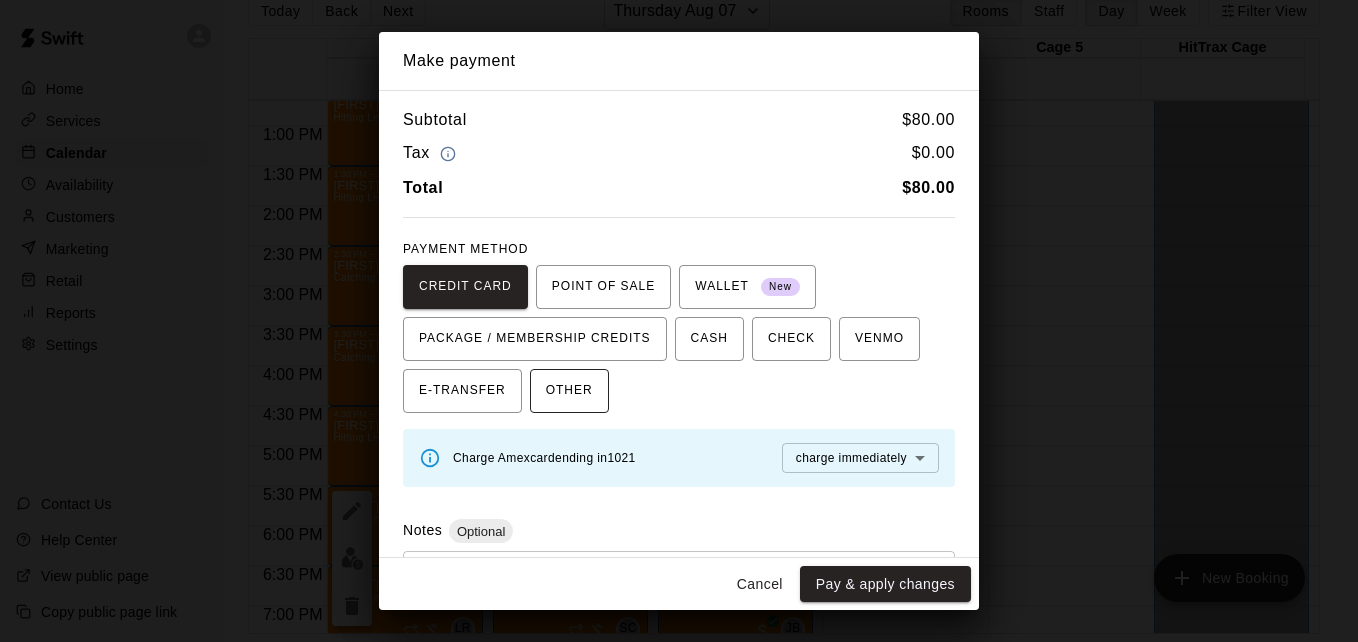 click on "OTHER" at bounding box center (569, 391) 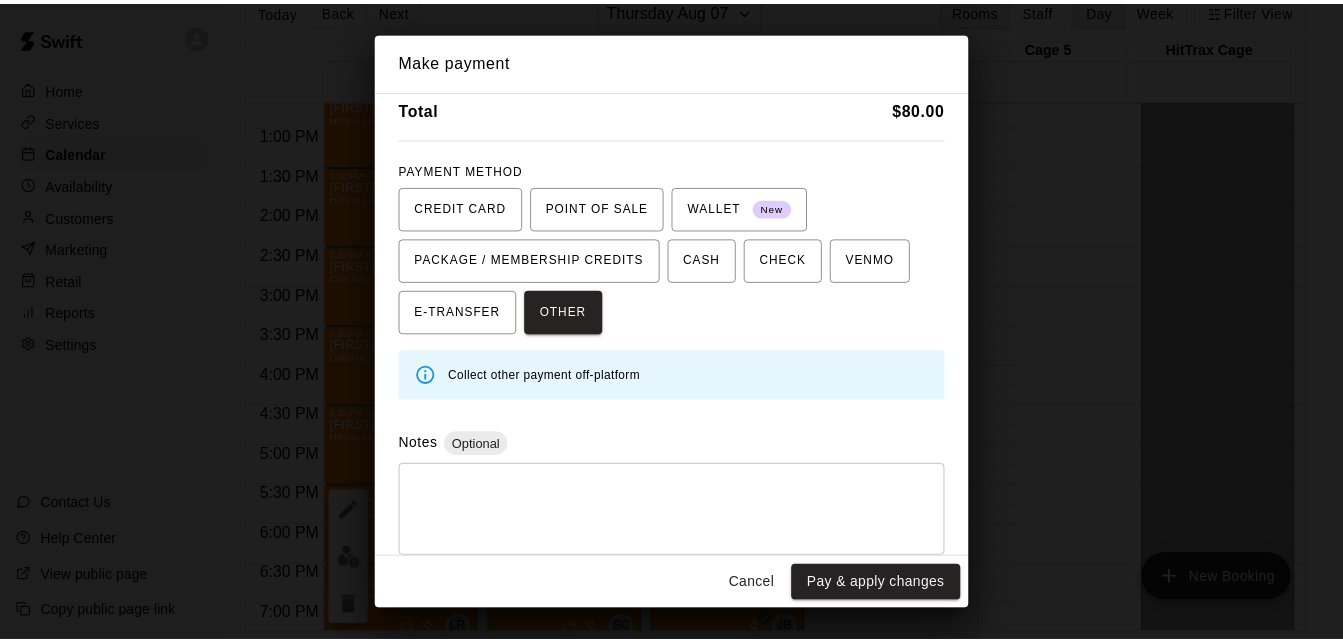 scroll, scrollTop: 80, scrollLeft: 0, axis: vertical 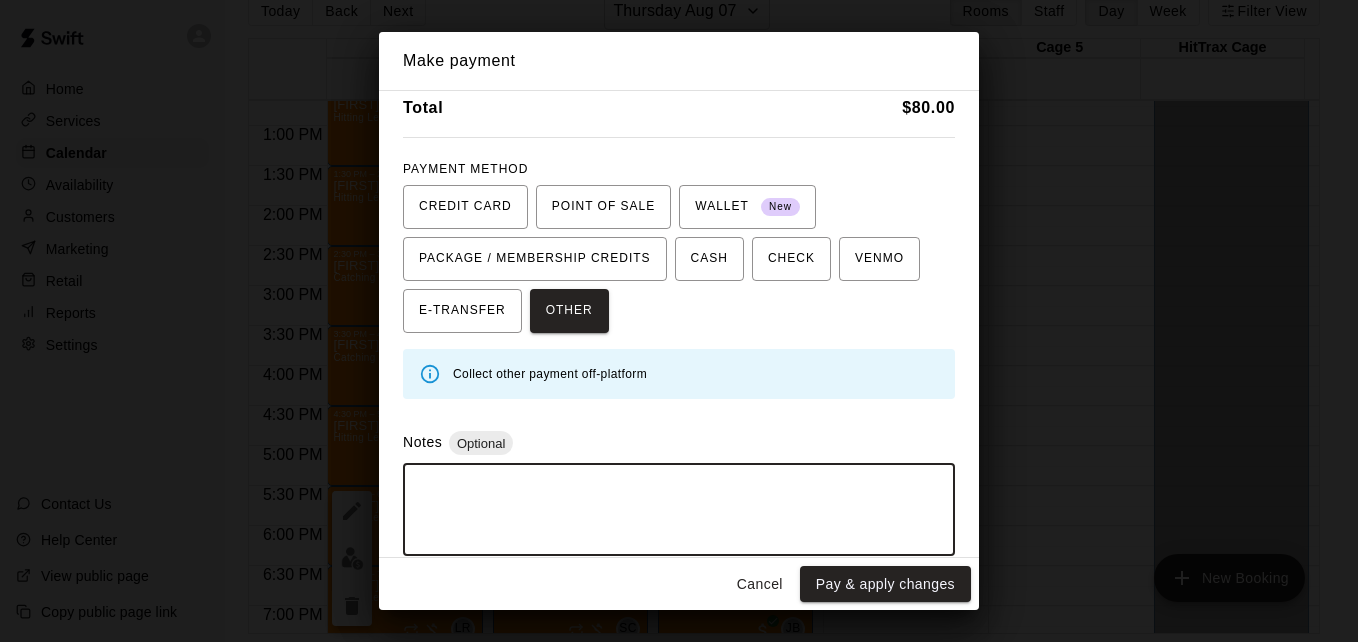 click at bounding box center (679, 510) 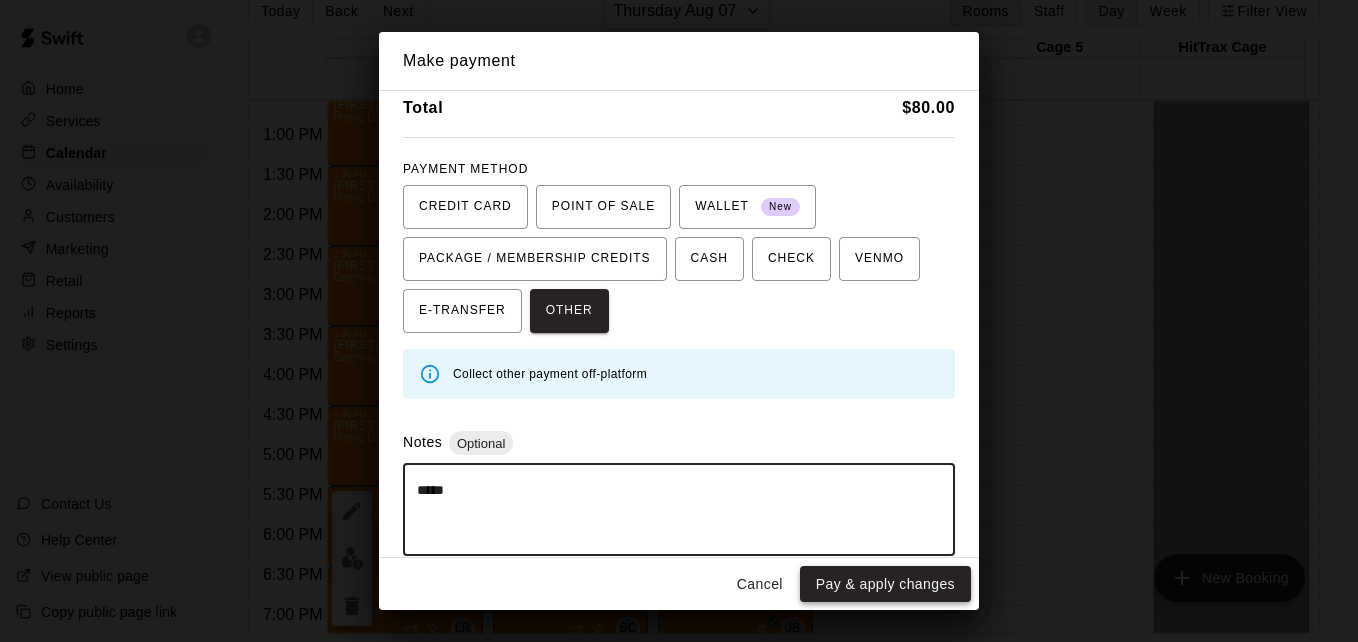 type on "*****" 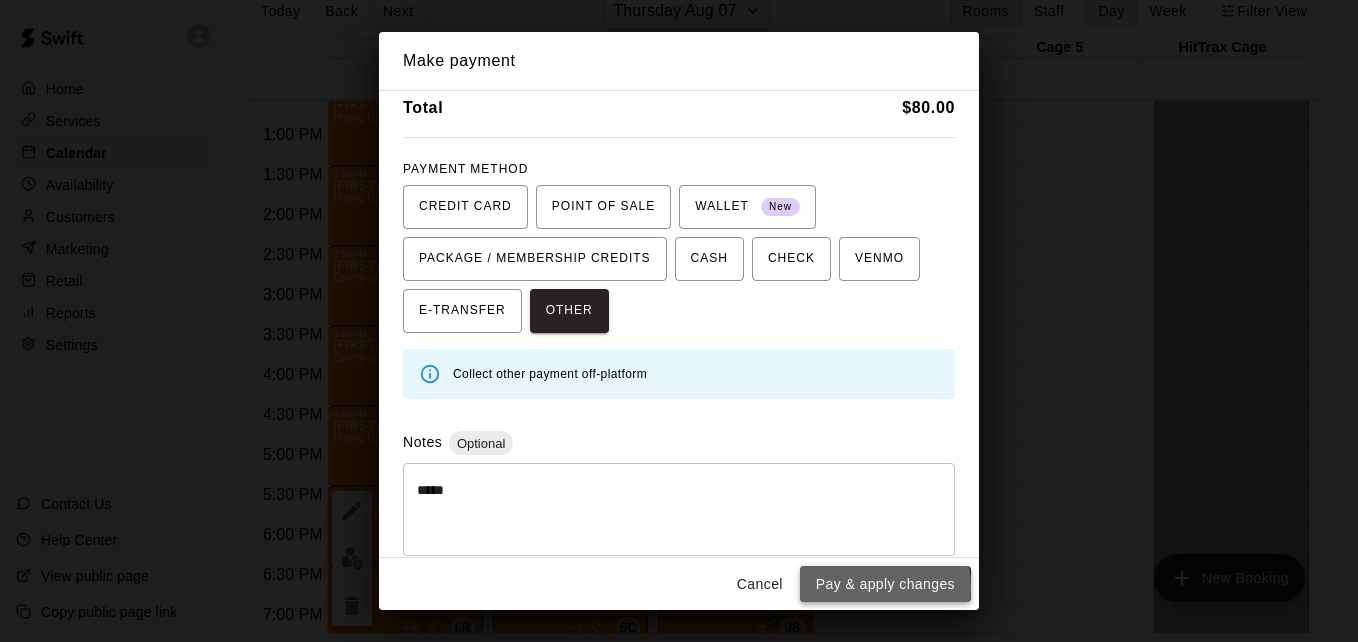 click on "Pay & apply changes" at bounding box center [885, 584] 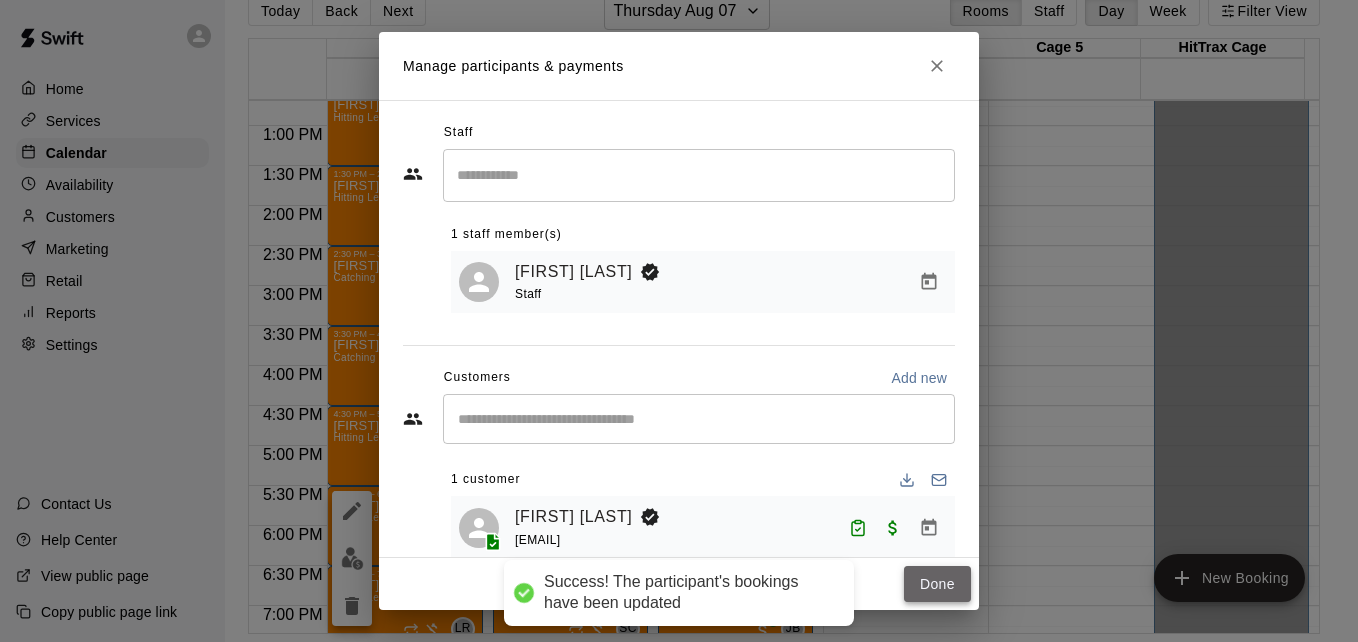 click on "Done" at bounding box center [937, 584] 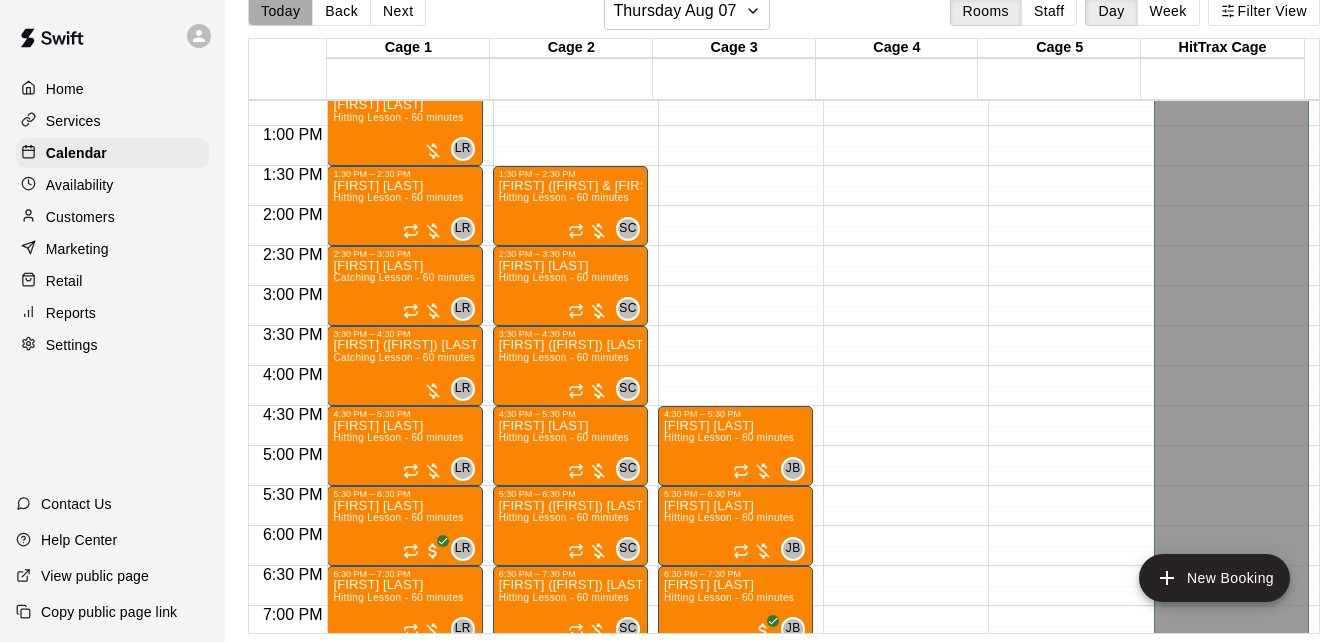 click on "Today" at bounding box center [280, 11] 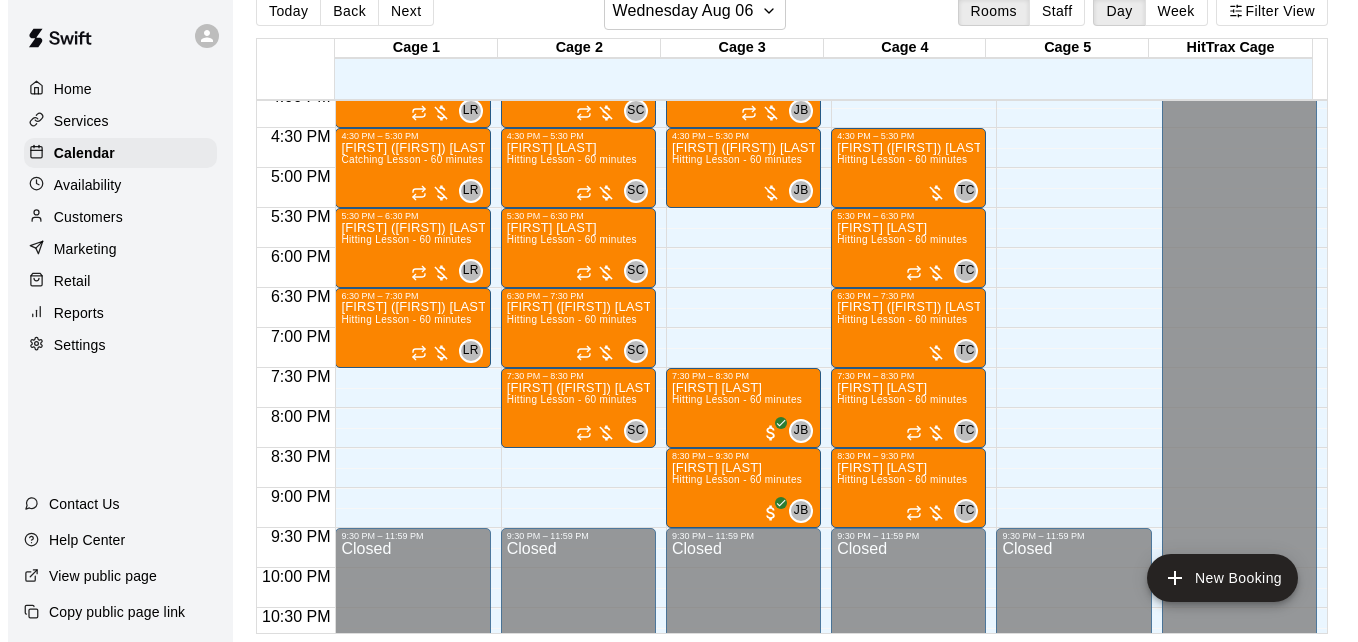 scroll, scrollTop: 1295, scrollLeft: 0, axis: vertical 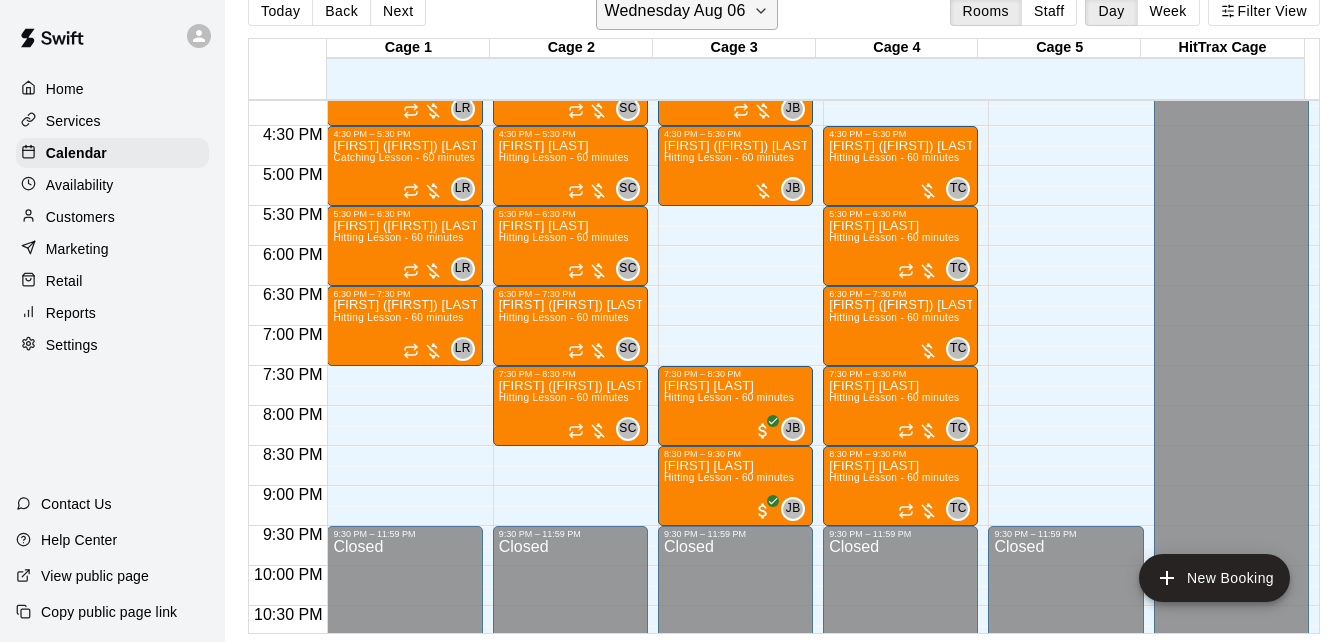 click on "Wednesday Aug 06" at bounding box center [687, 11] 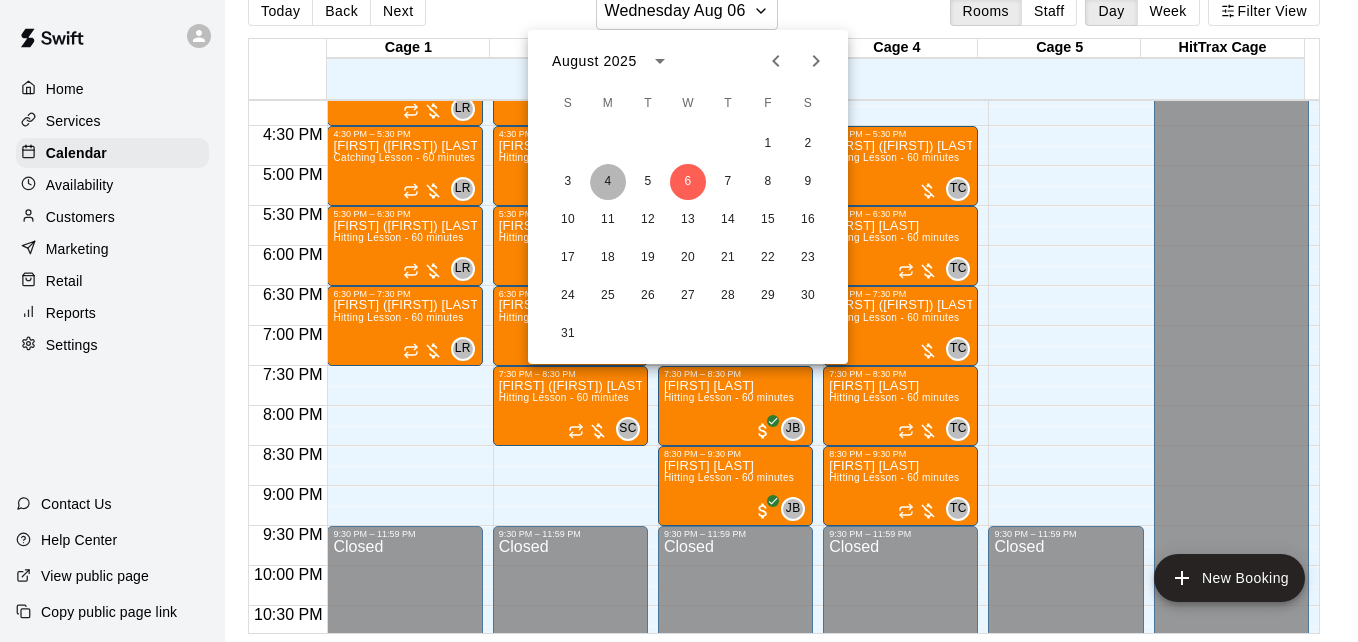 click on "4" at bounding box center (608, 182) 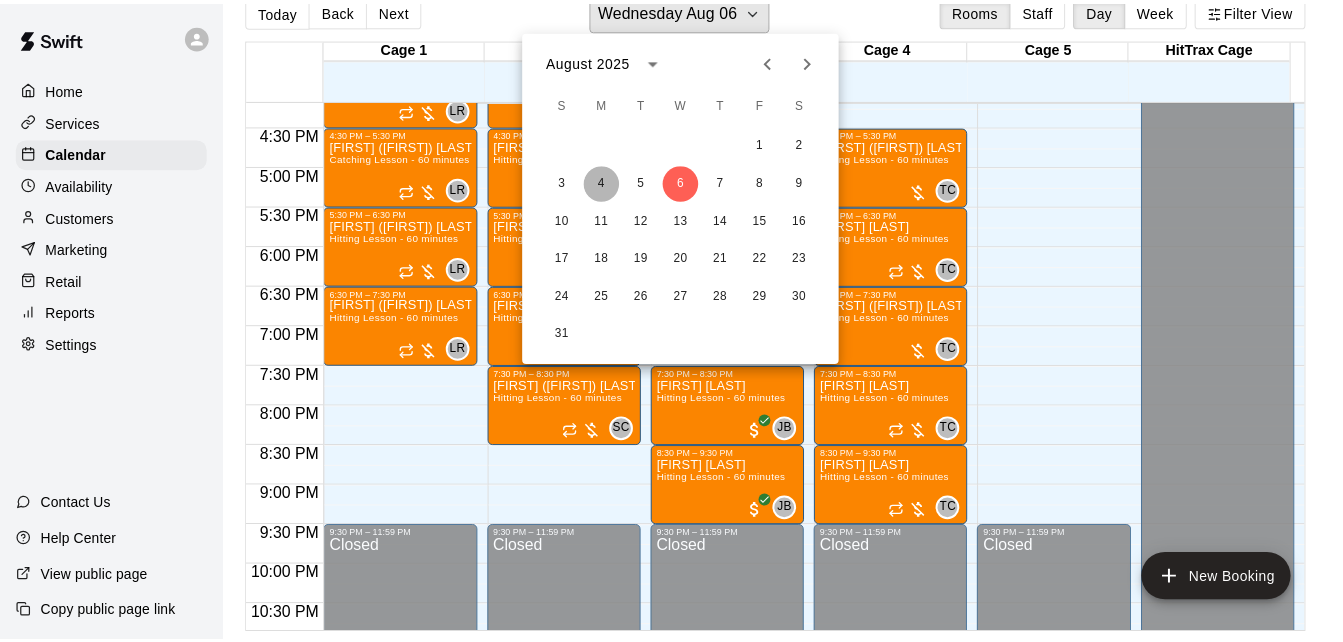 scroll, scrollTop: 24, scrollLeft: 0, axis: vertical 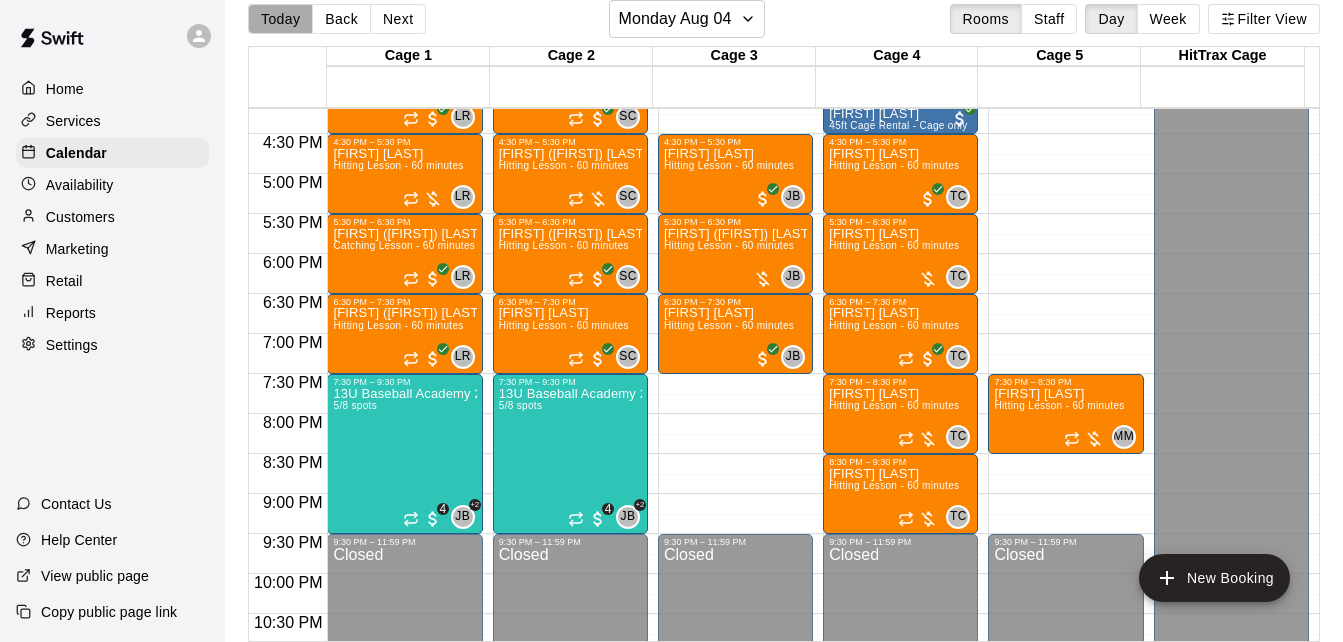 click on "Today" at bounding box center [280, 19] 